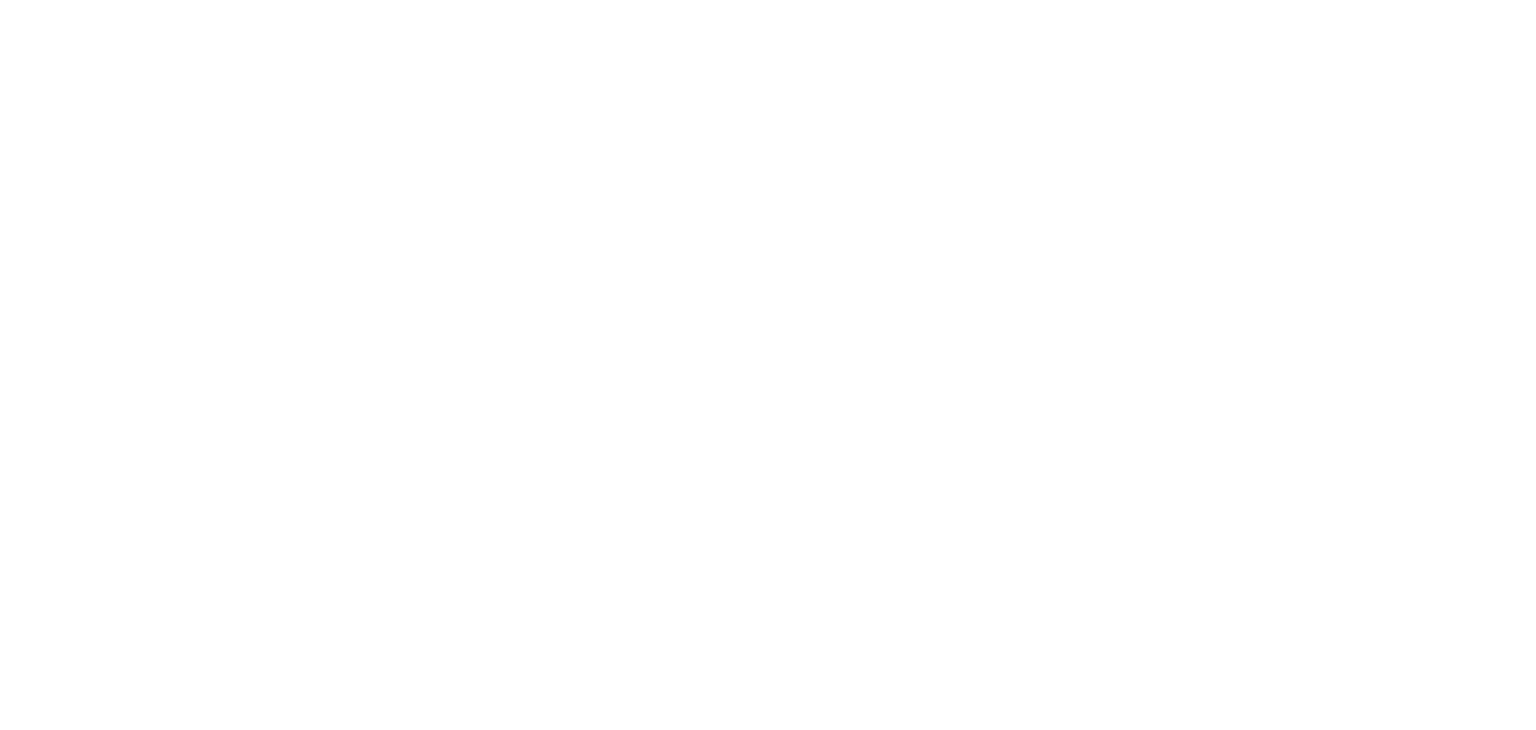 scroll, scrollTop: 0, scrollLeft: 0, axis: both 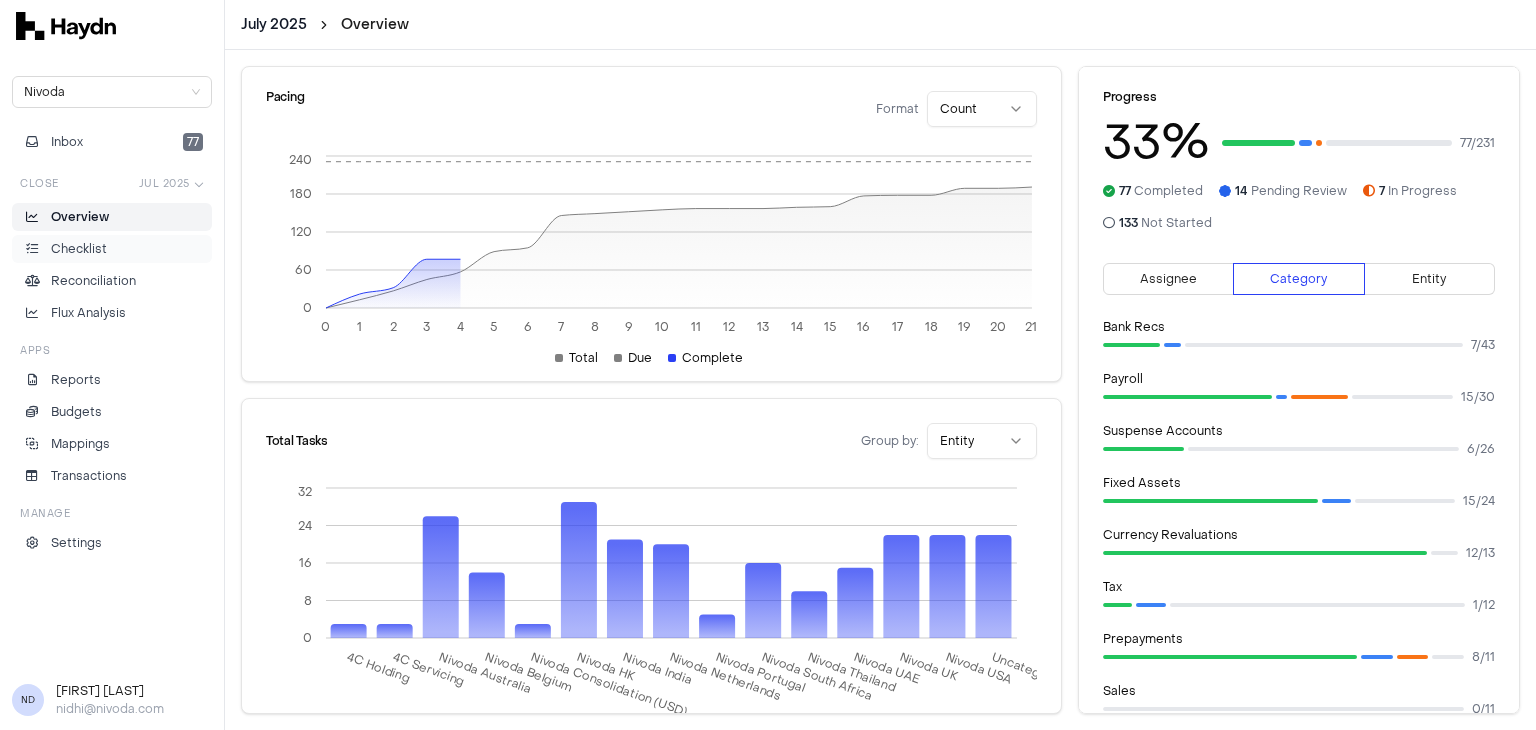 click on "Checklist" at bounding box center [79, 249] 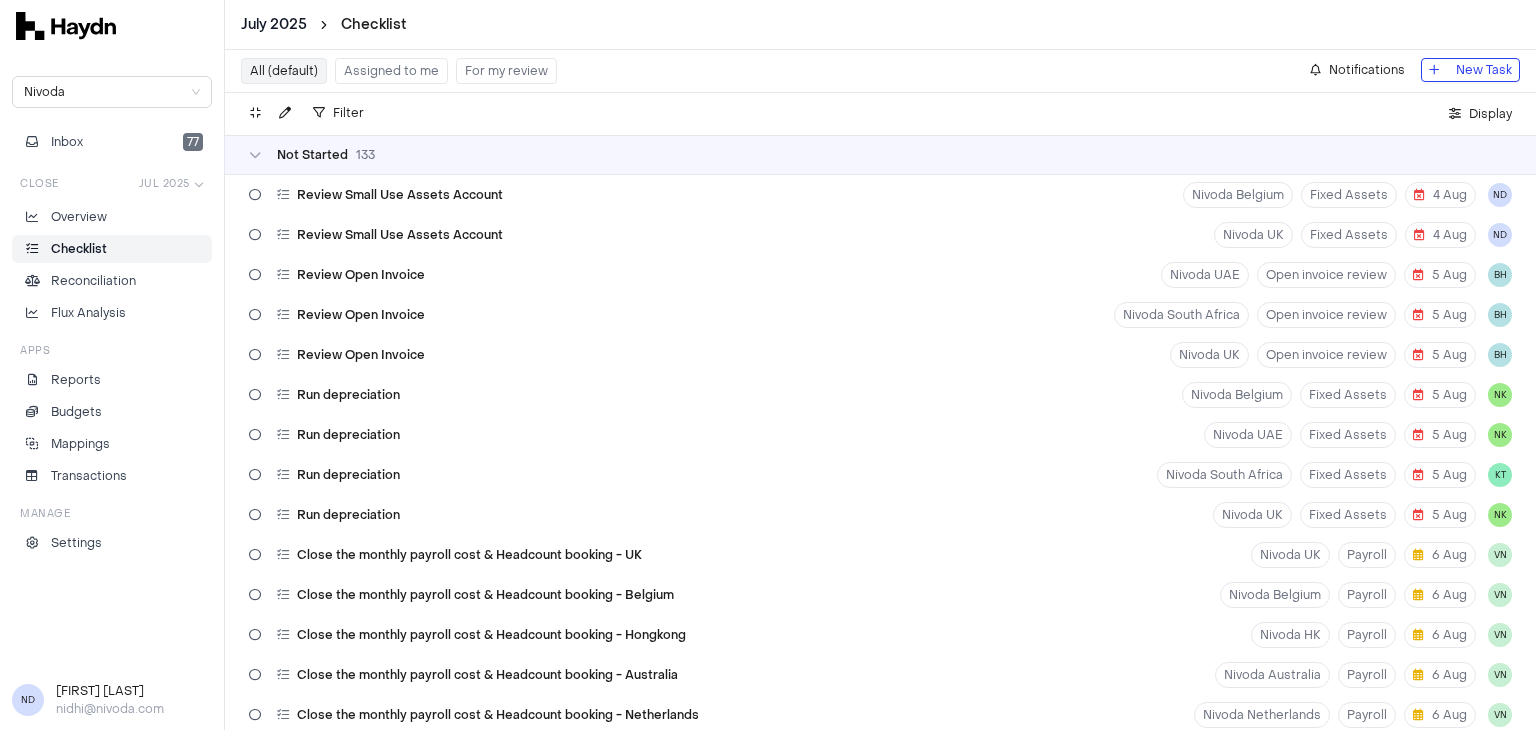click on "For my review" at bounding box center [506, 71] 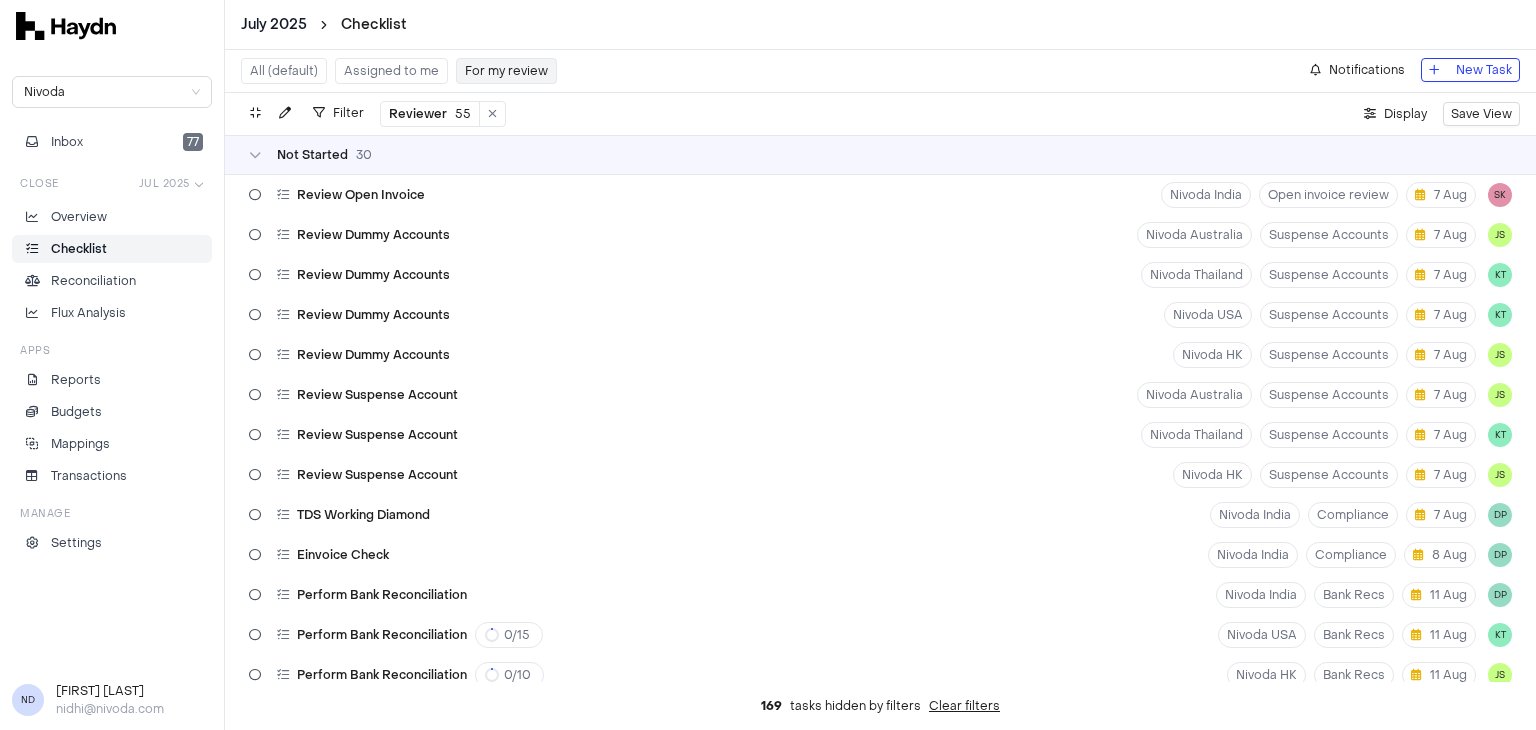 click on "Not Started 30" at bounding box center [880, 155] 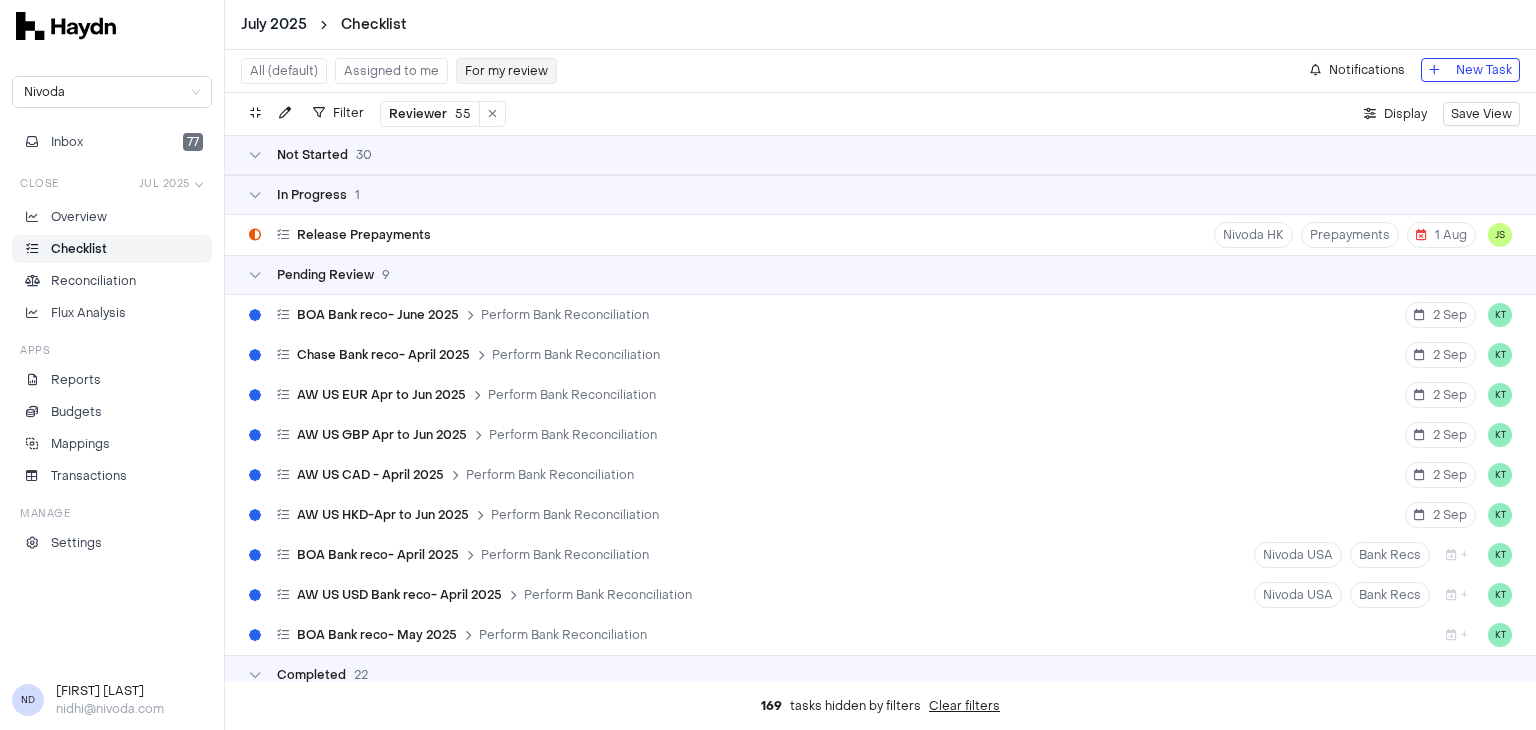 click on "Not Started 30" at bounding box center (880, 155) 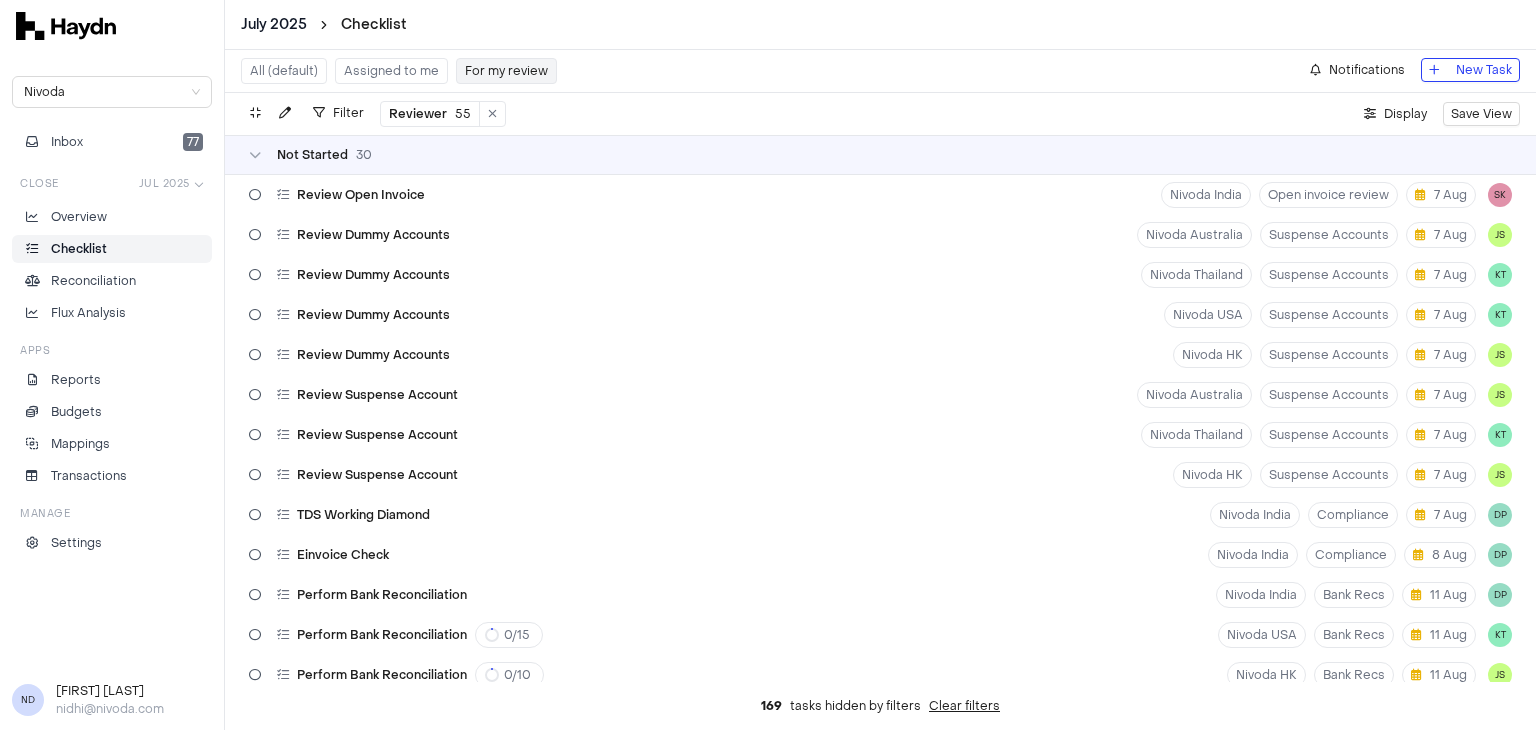 click on "Not Started 30" at bounding box center (880, 155) 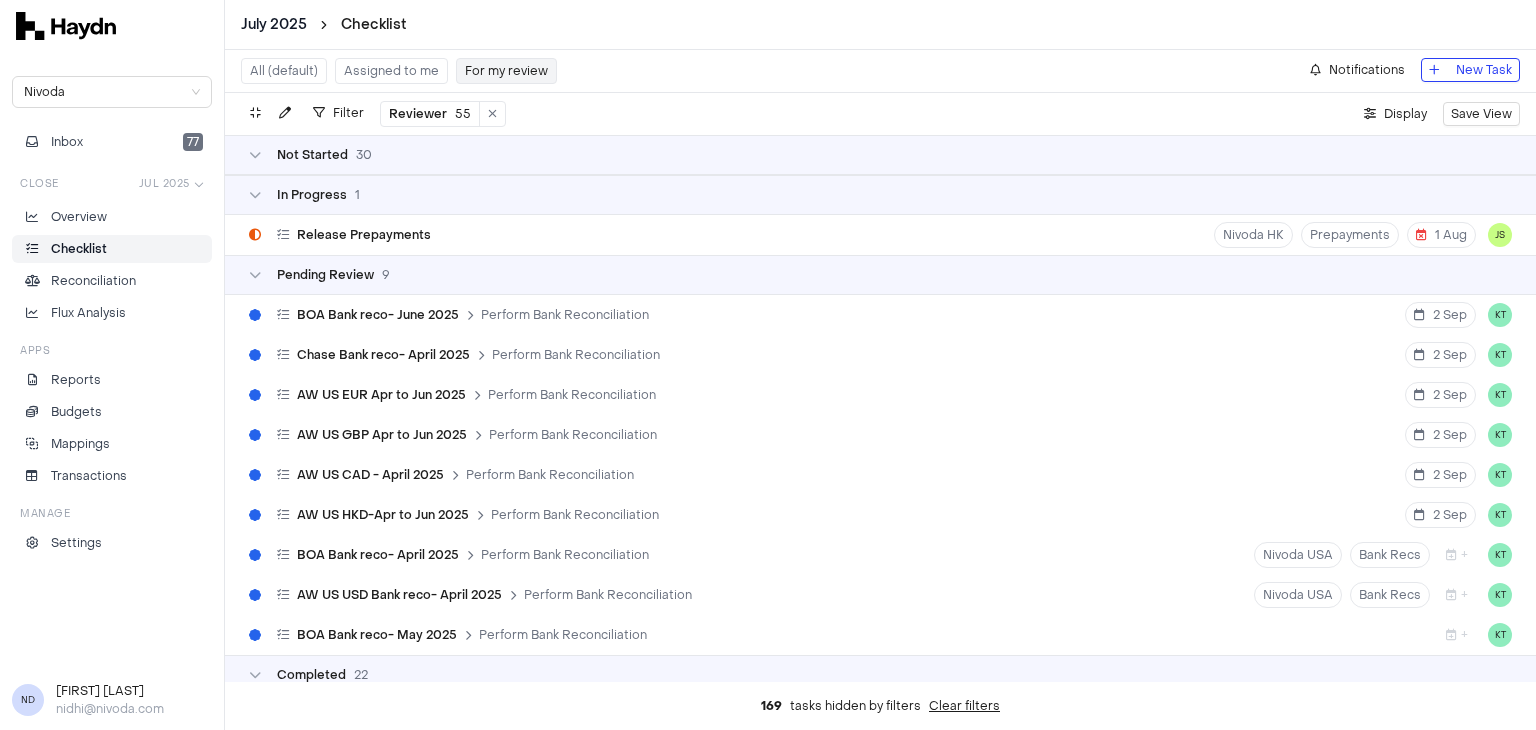 click on "In Progress 1" at bounding box center [880, 195] 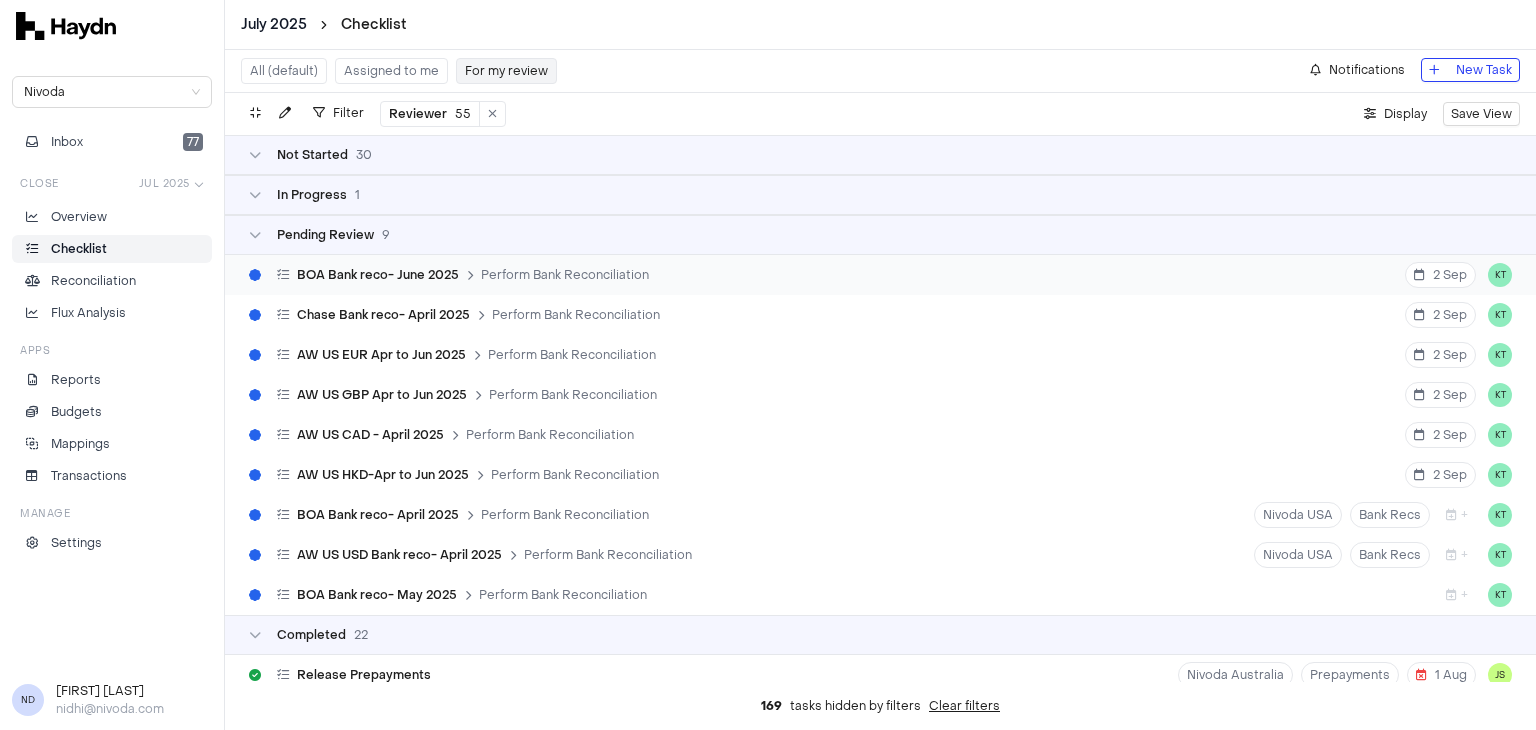 click on "BOA Bank reco- June 2025 Perform Bank Reconciliation" at bounding box center [449, 275] 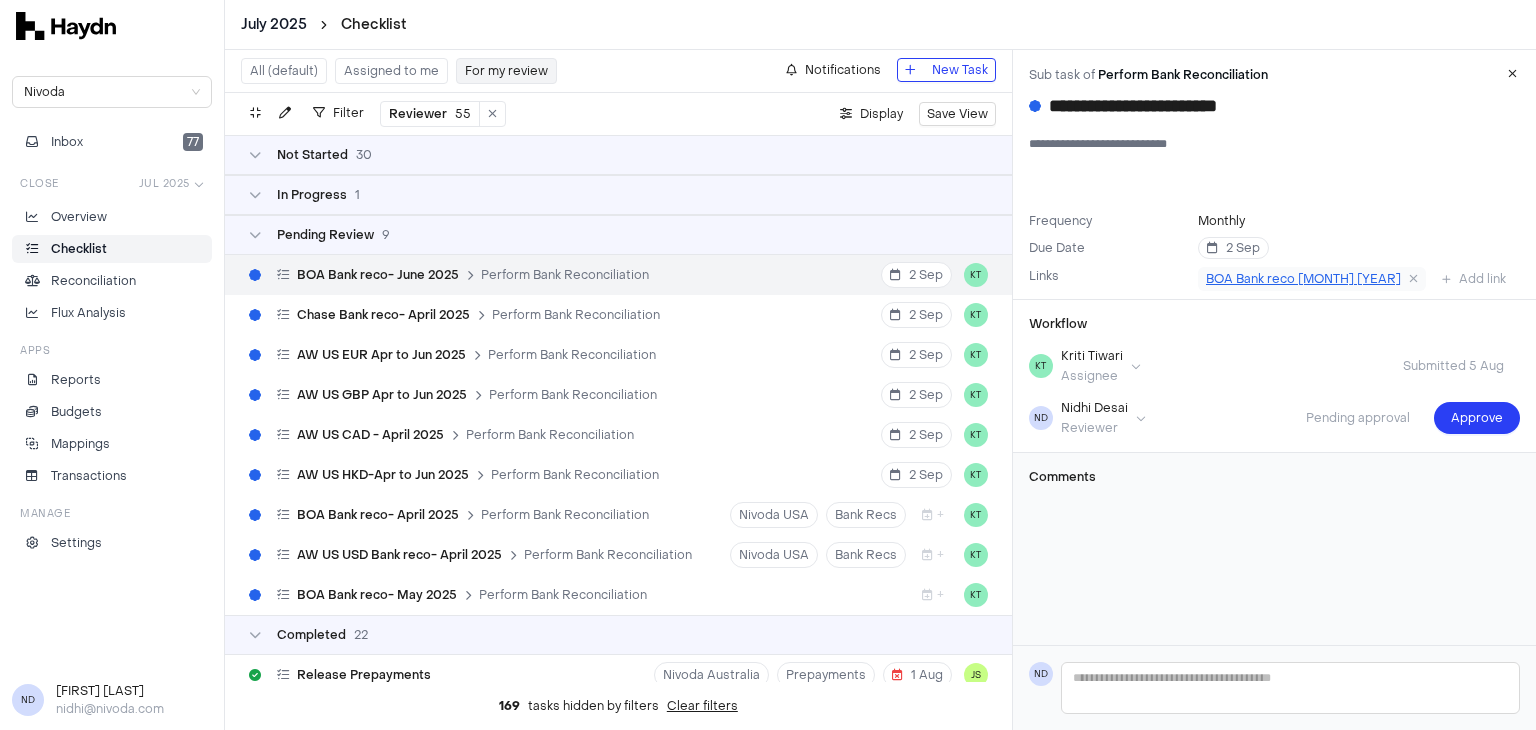 click on "BOA Bank reco [MONTH] [YEAR]" at bounding box center [1303, 279] 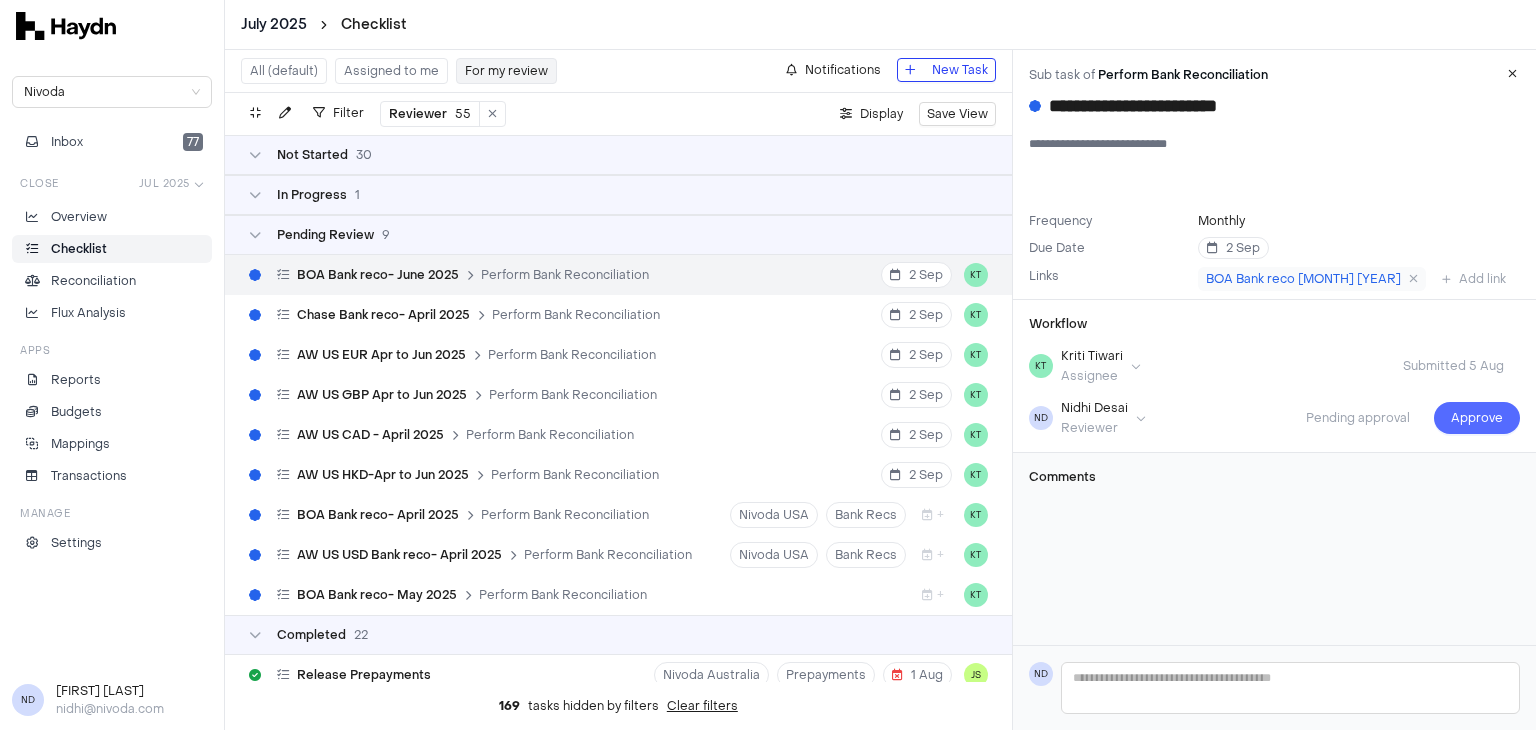 click on "Approve" at bounding box center (1477, 418) 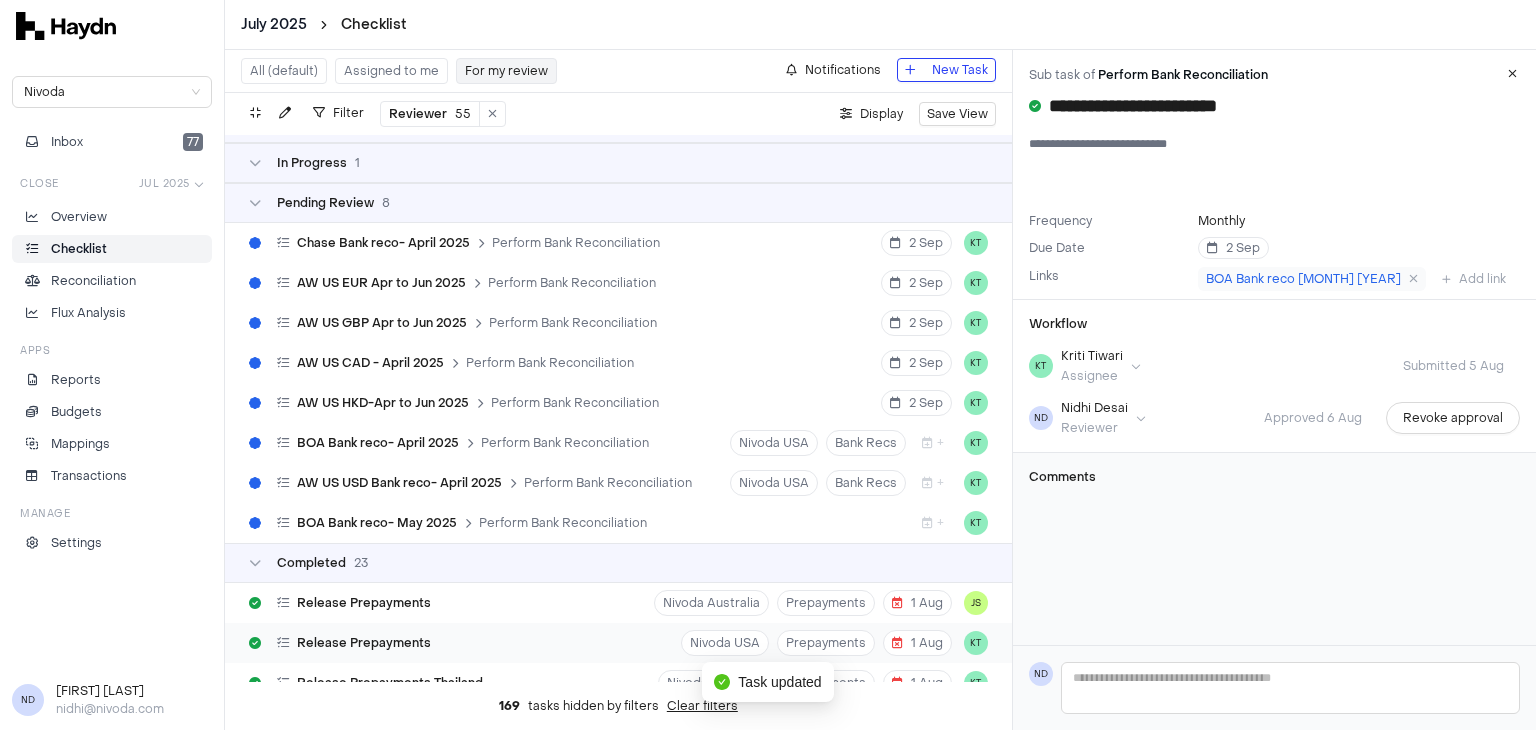 scroll, scrollTop: 0, scrollLeft: 0, axis: both 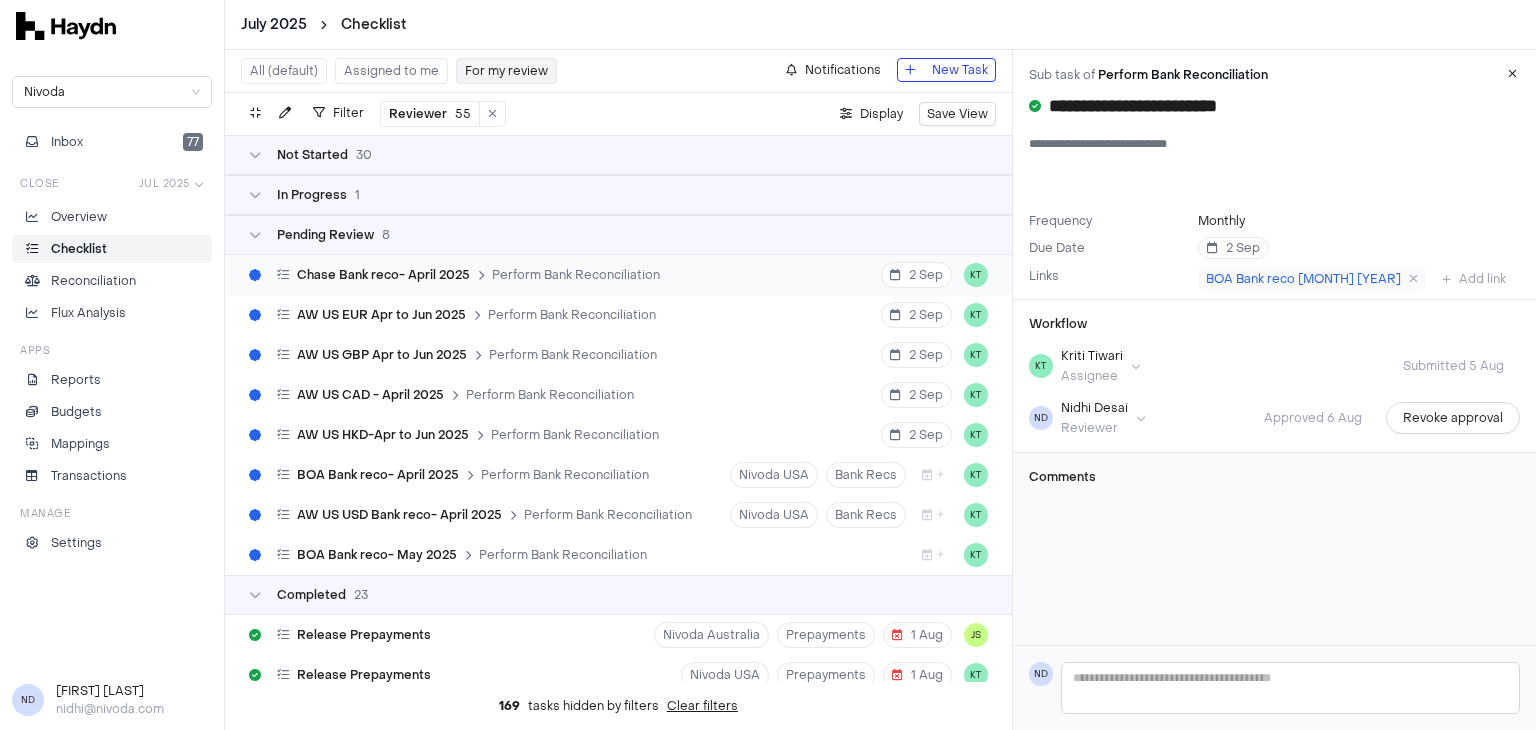 click on "Chase Bank reco- April 2025" at bounding box center (383, 275) 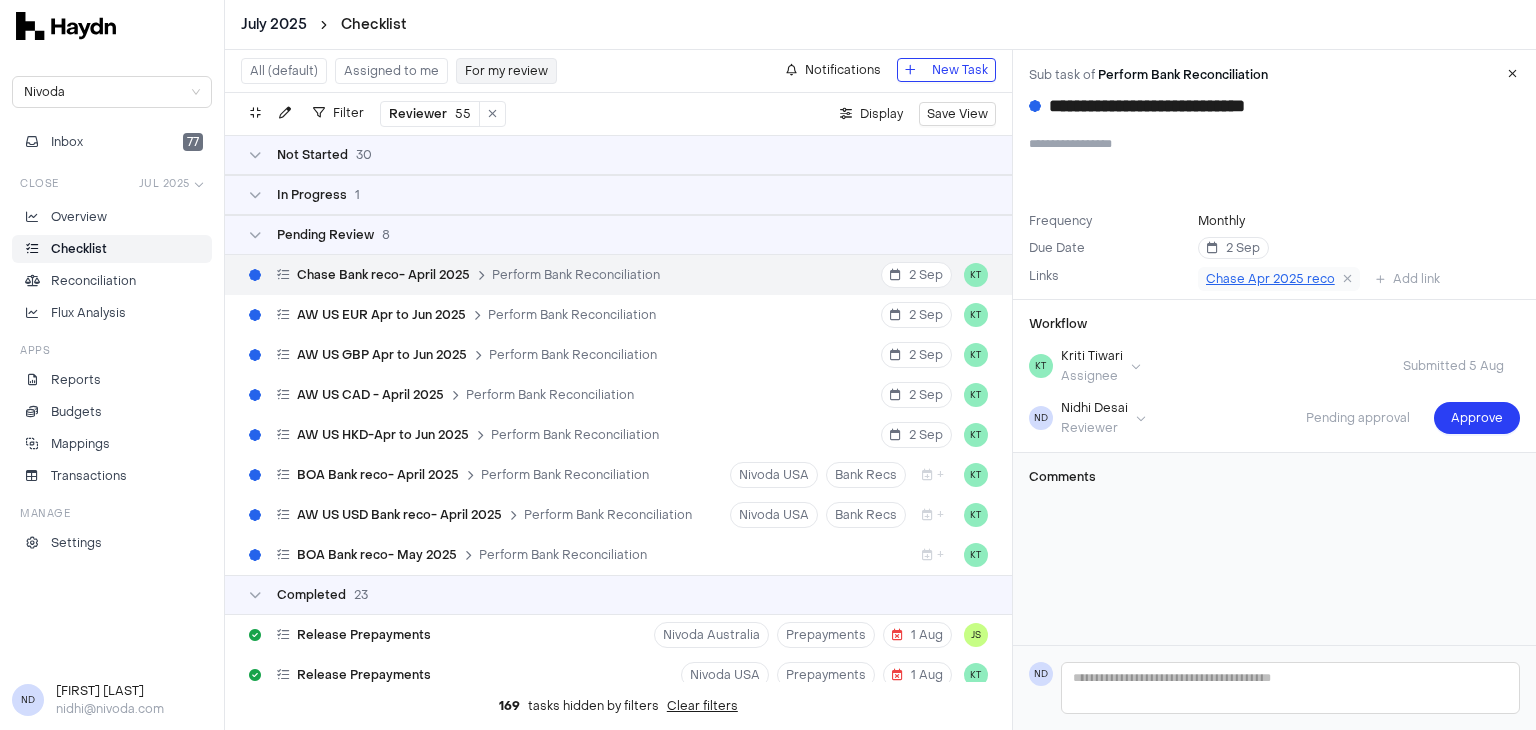 click on "Chase Apr 2025 reco" at bounding box center [1270, 279] 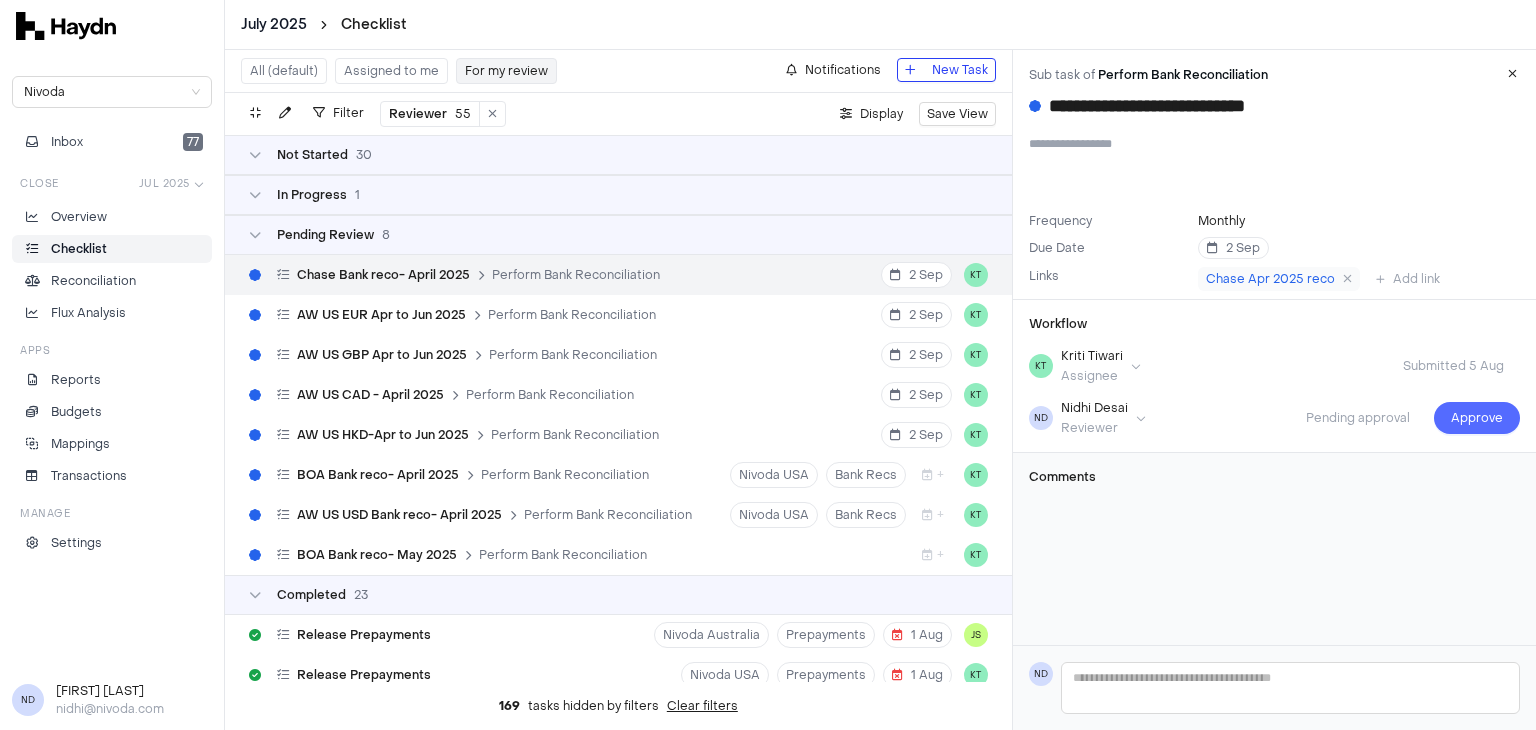 click on "Approve" at bounding box center (1477, 418) 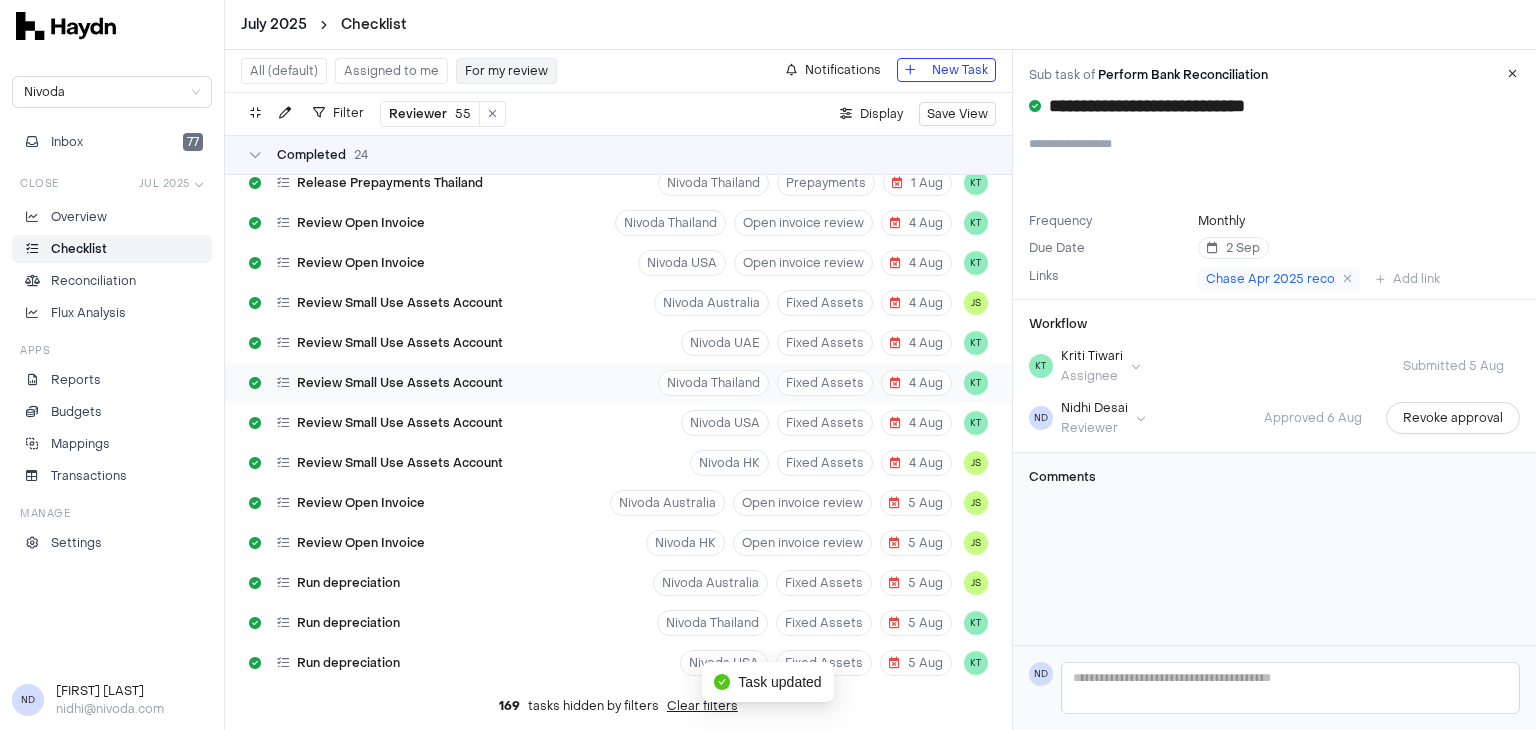 scroll, scrollTop: 0, scrollLeft: 0, axis: both 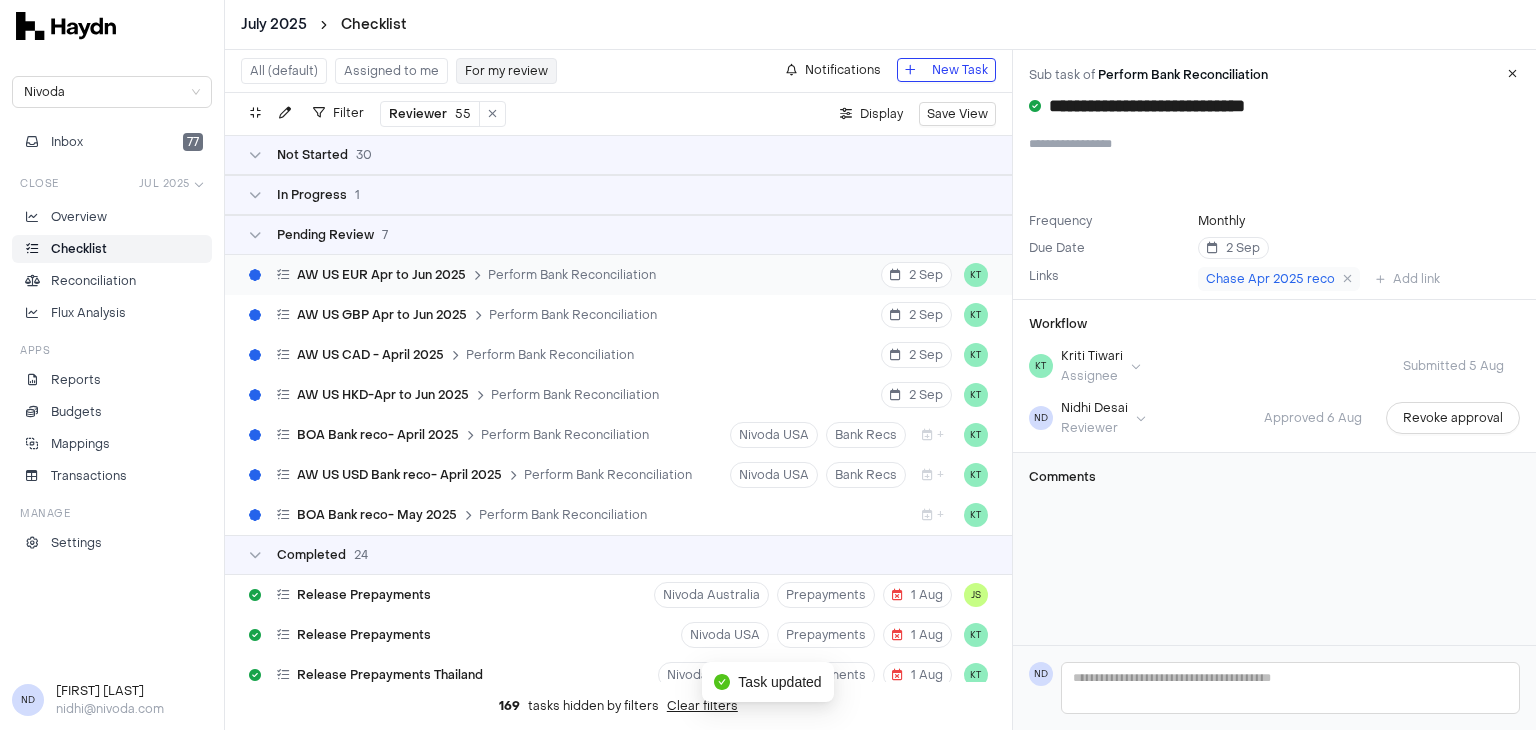 click on "AW US EUR Apr to Jun 2025 Perform Bank Reconciliation" at bounding box center (452, 275) 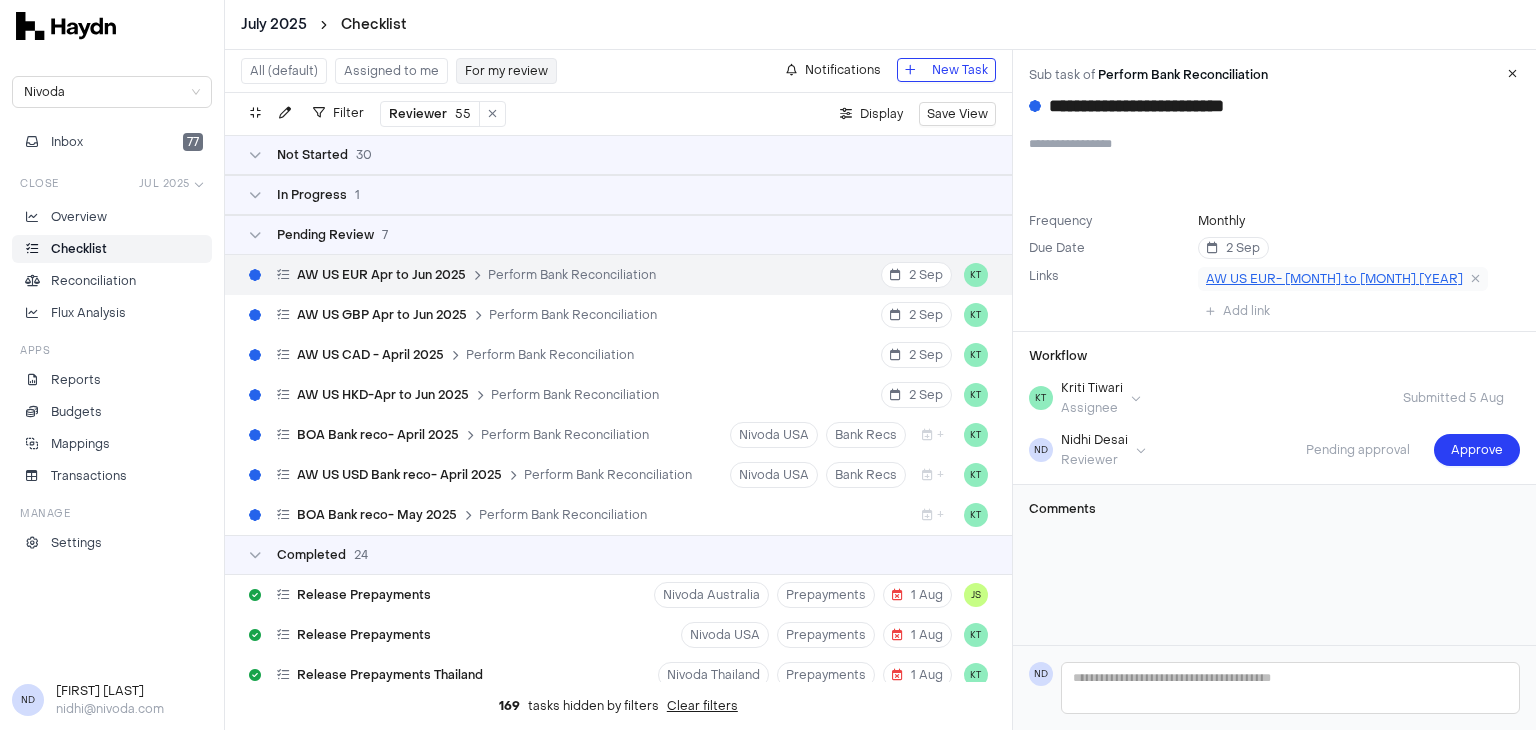 click on "AW US EUR- Apr to June 2025" at bounding box center (1334, 279) 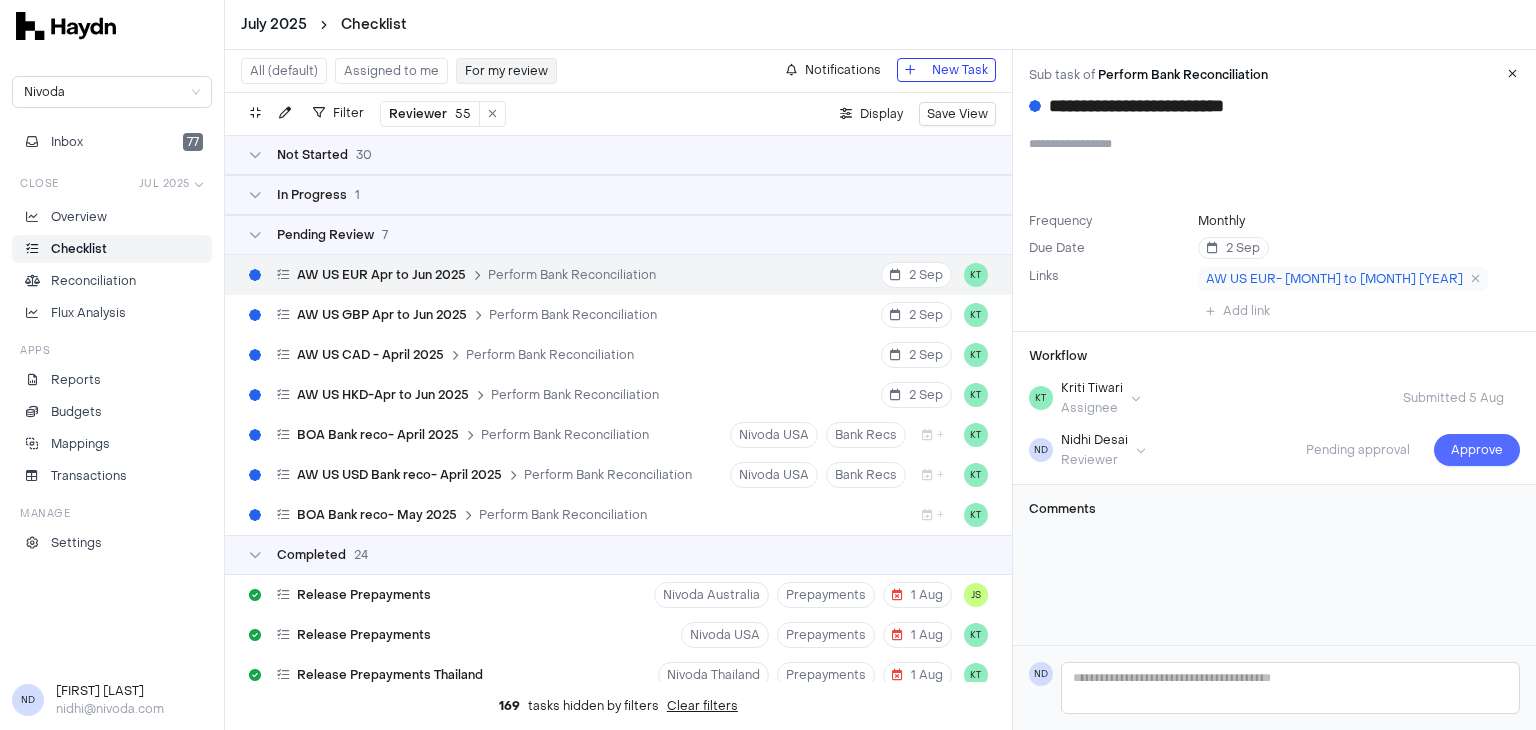 click on "Approve" at bounding box center [1477, 450] 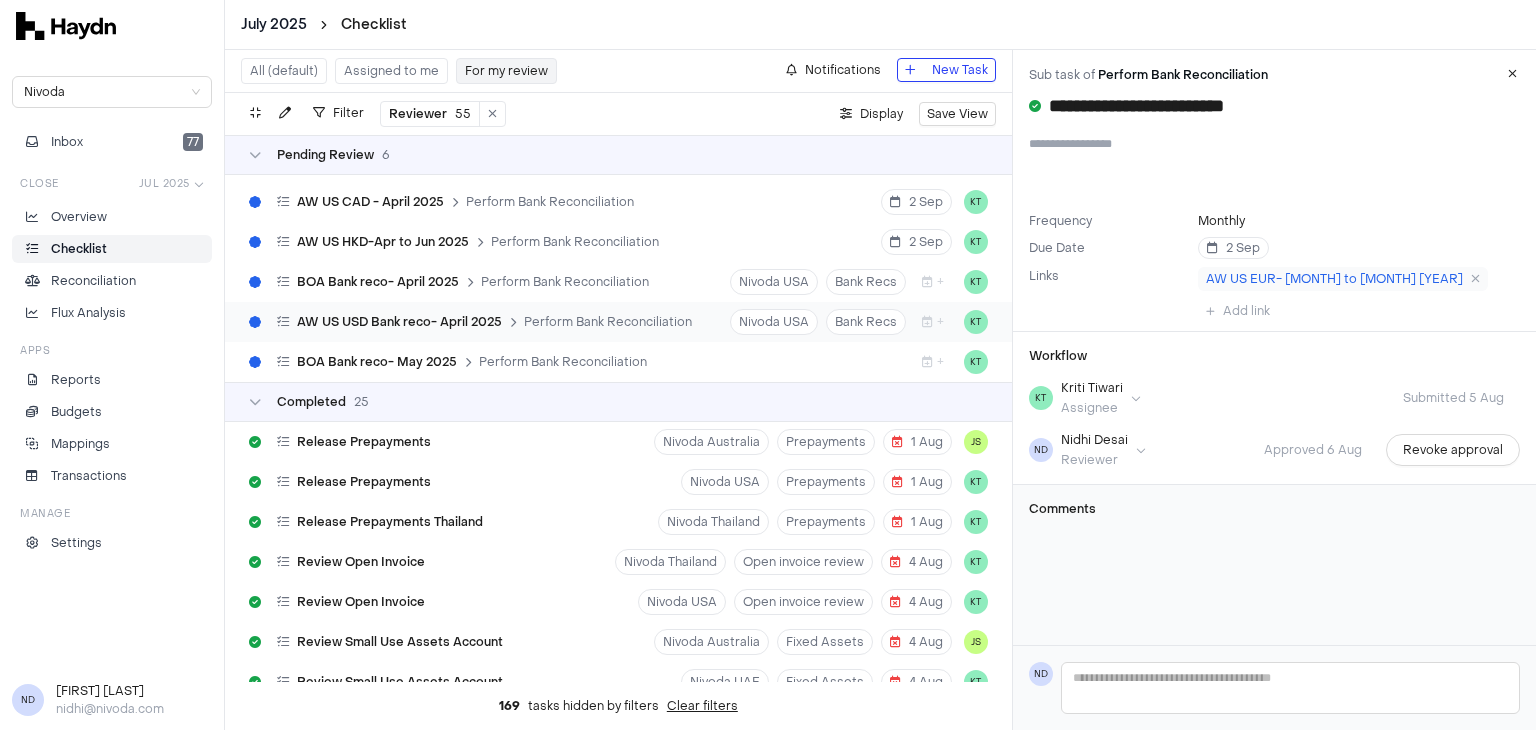 scroll, scrollTop: 0, scrollLeft: 0, axis: both 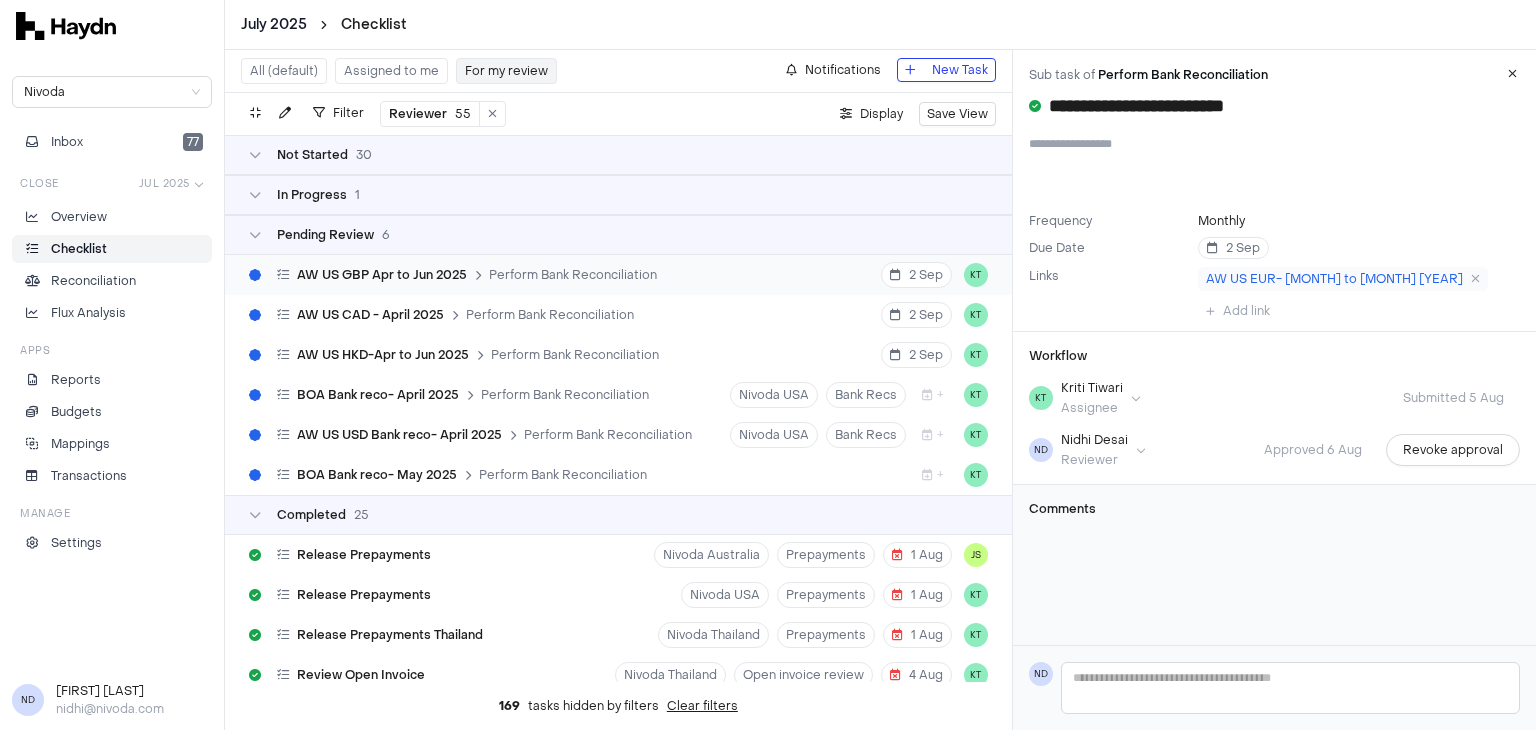 click on "AW US GBP Apr to Jun 2025" at bounding box center [382, 275] 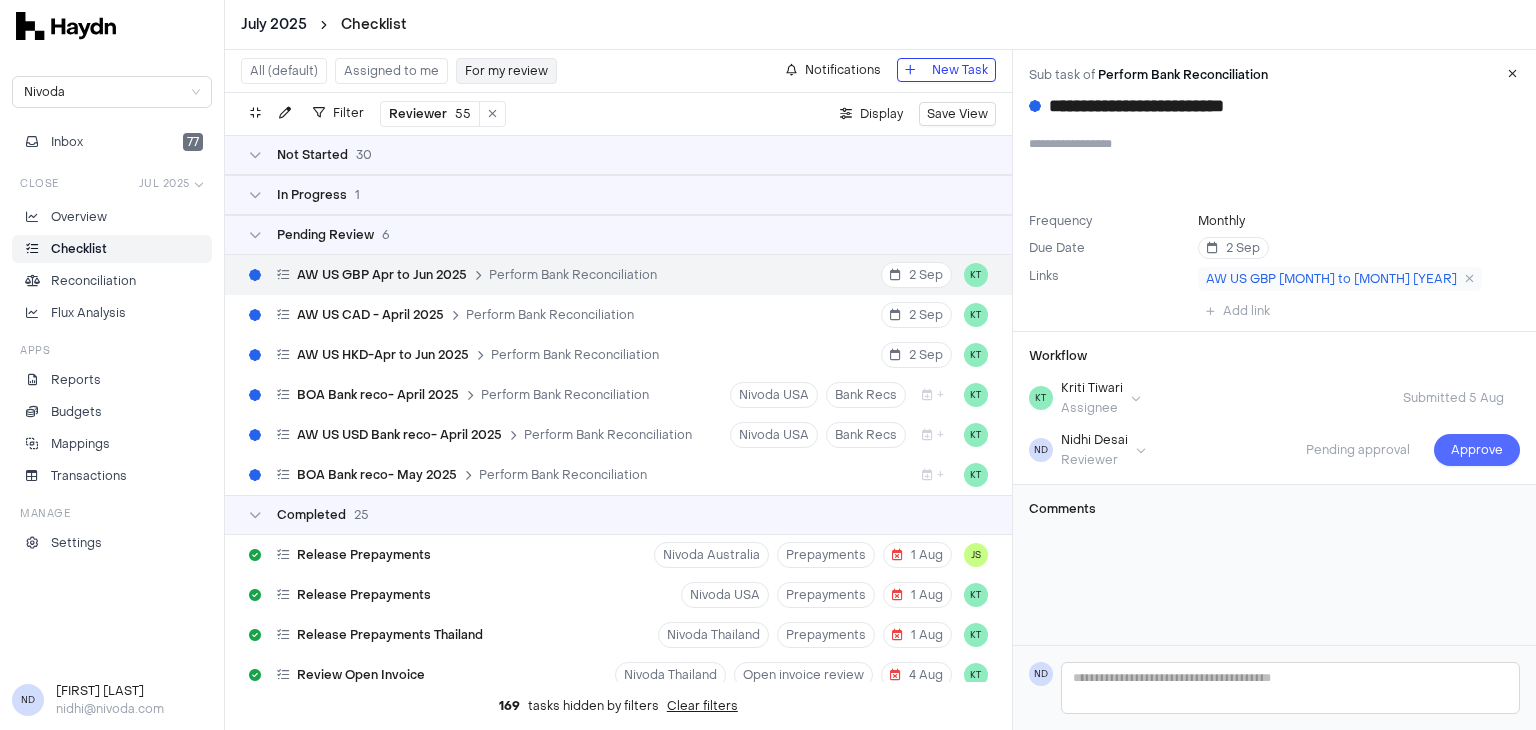 click on "Approve" at bounding box center [1477, 450] 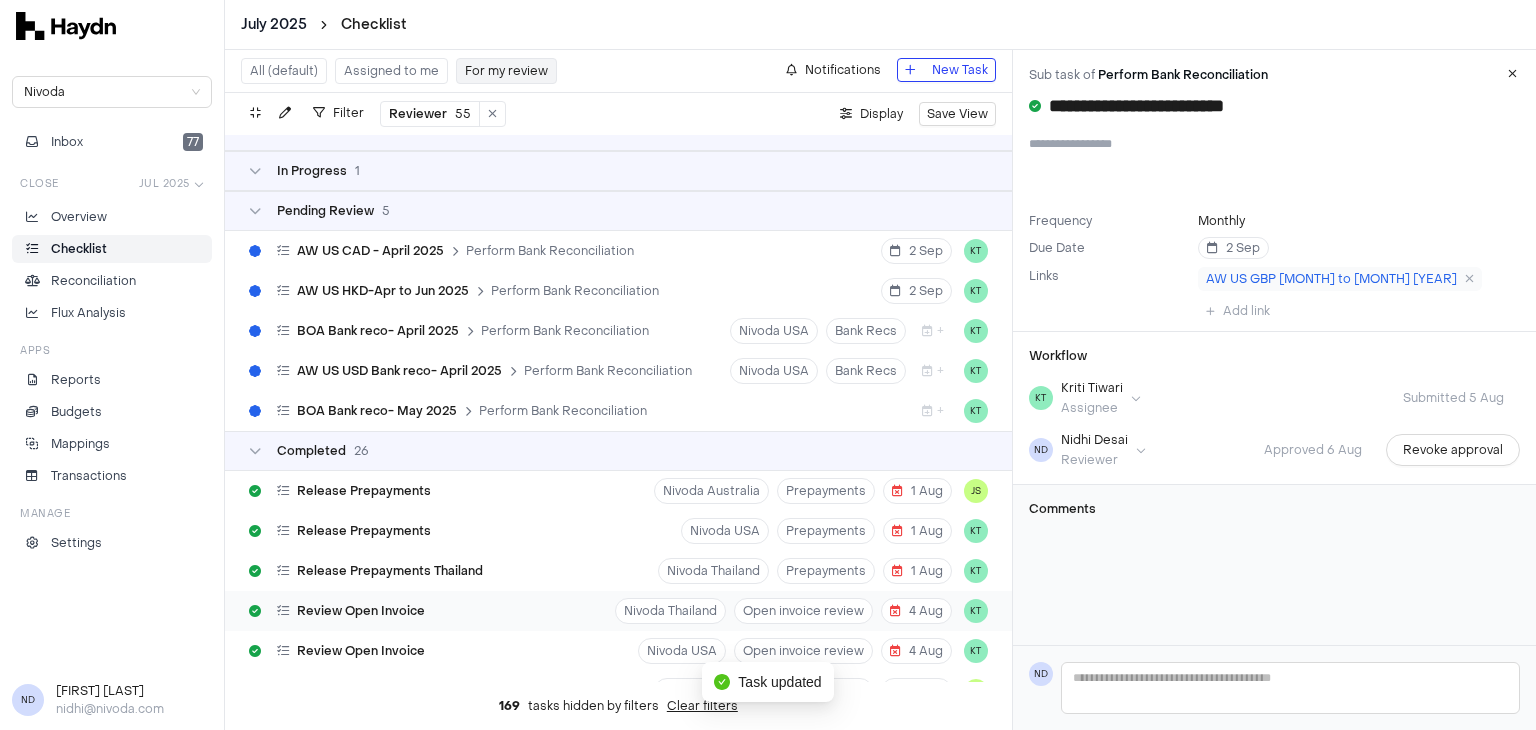 scroll, scrollTop: 0, scrollLeft: 0, axis: both 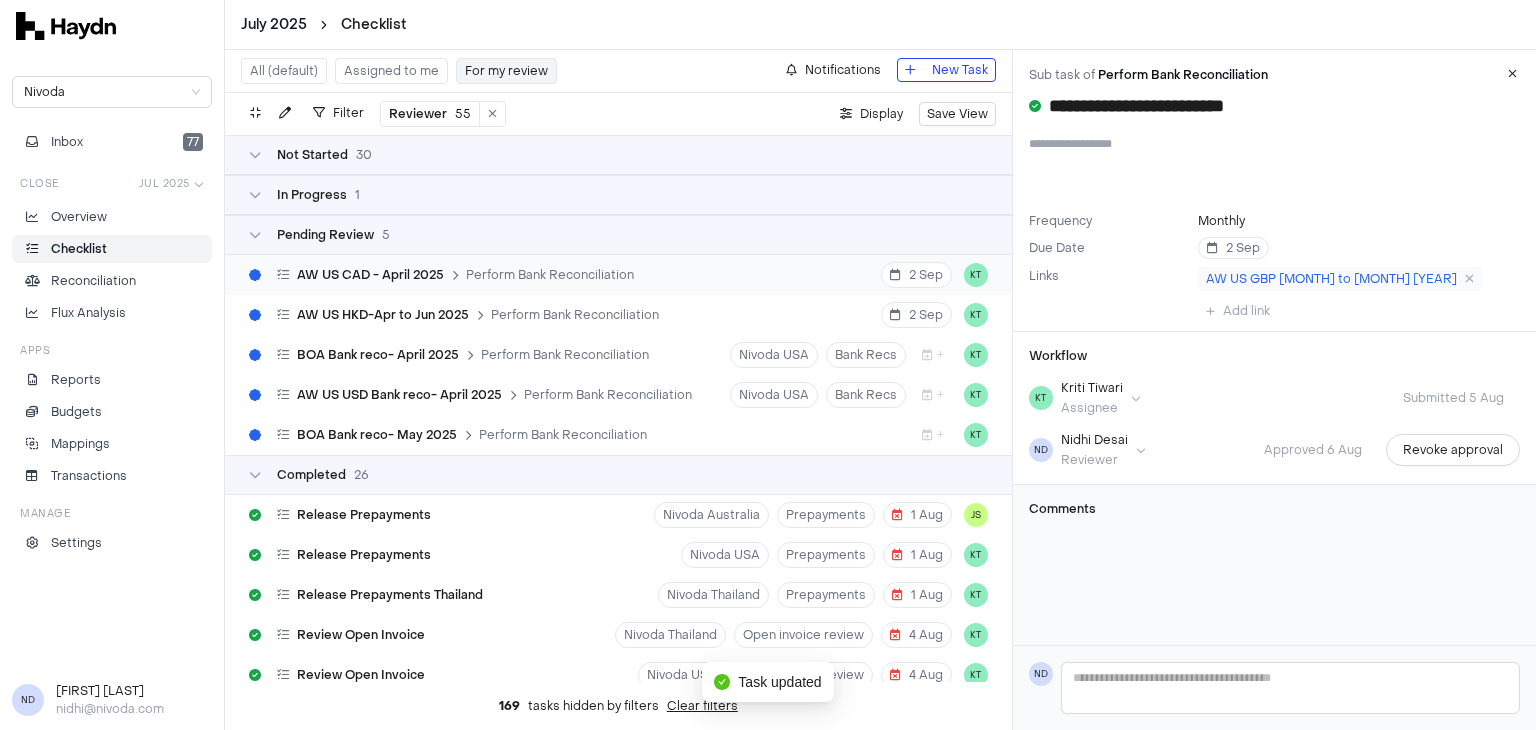 click on "AW US CAD - April 2025 Perform Bank Reconciliation" at bounding box center (441, 275) 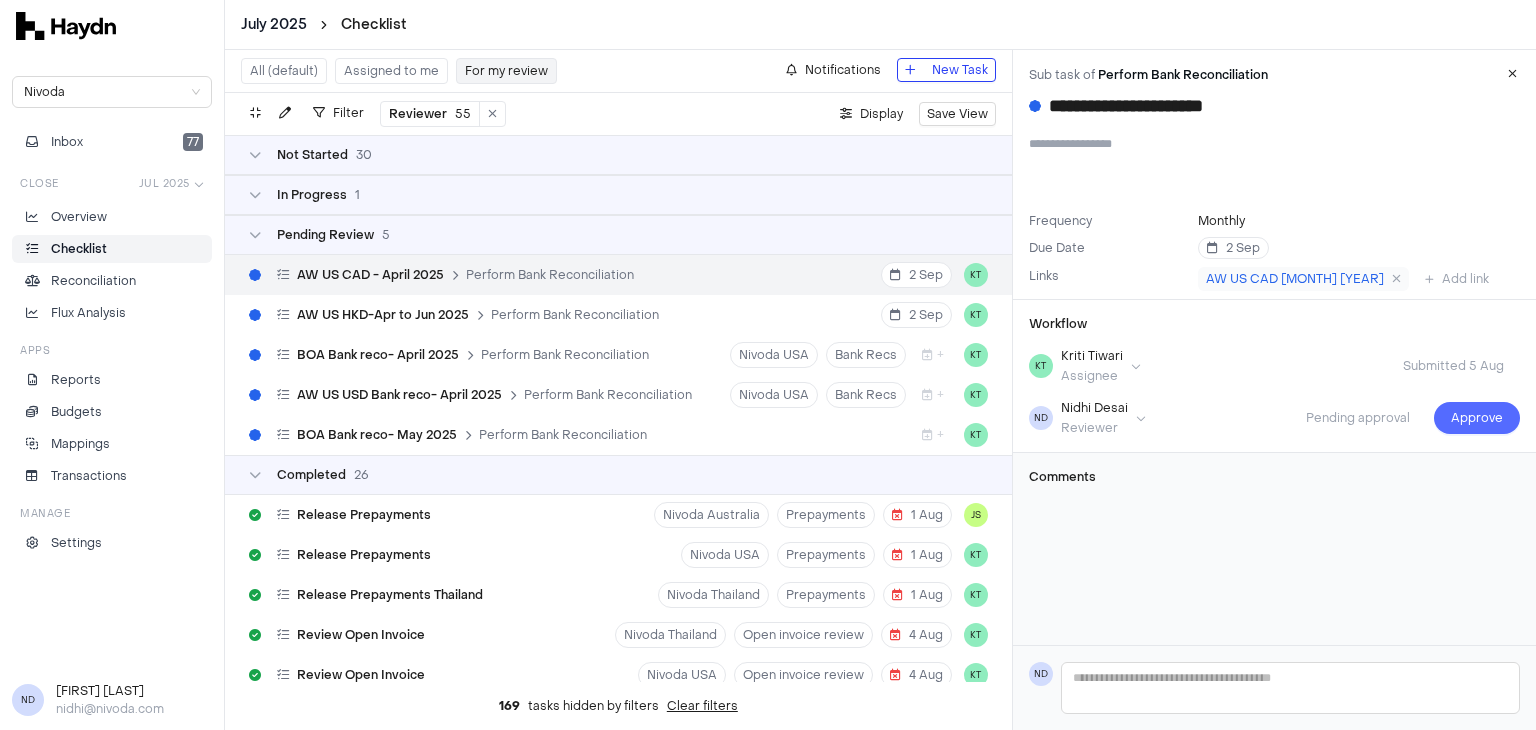 click on "Approve" at bounding box center [1477, 418] 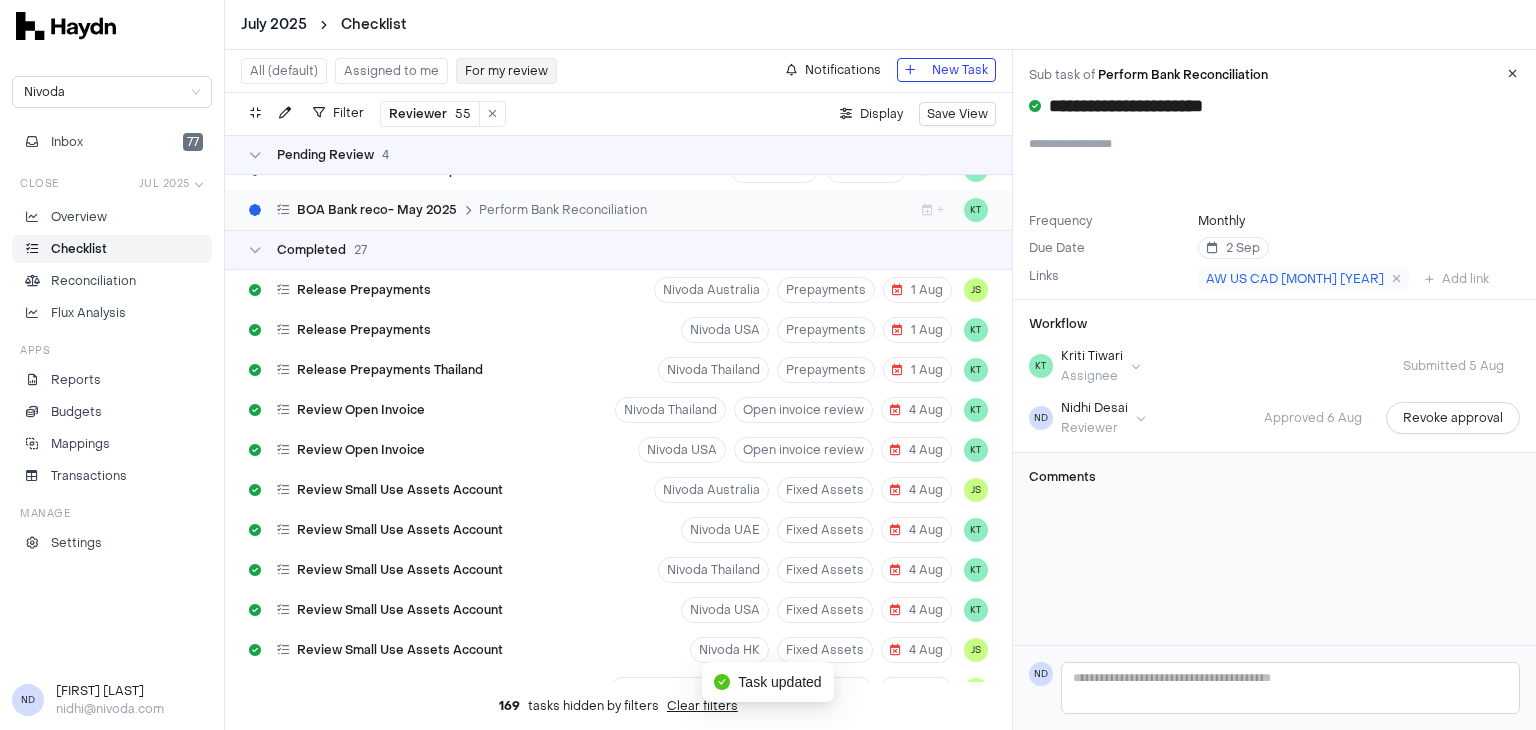 scroll, scrollTop: 0, scrollLeft: 0, axis: both 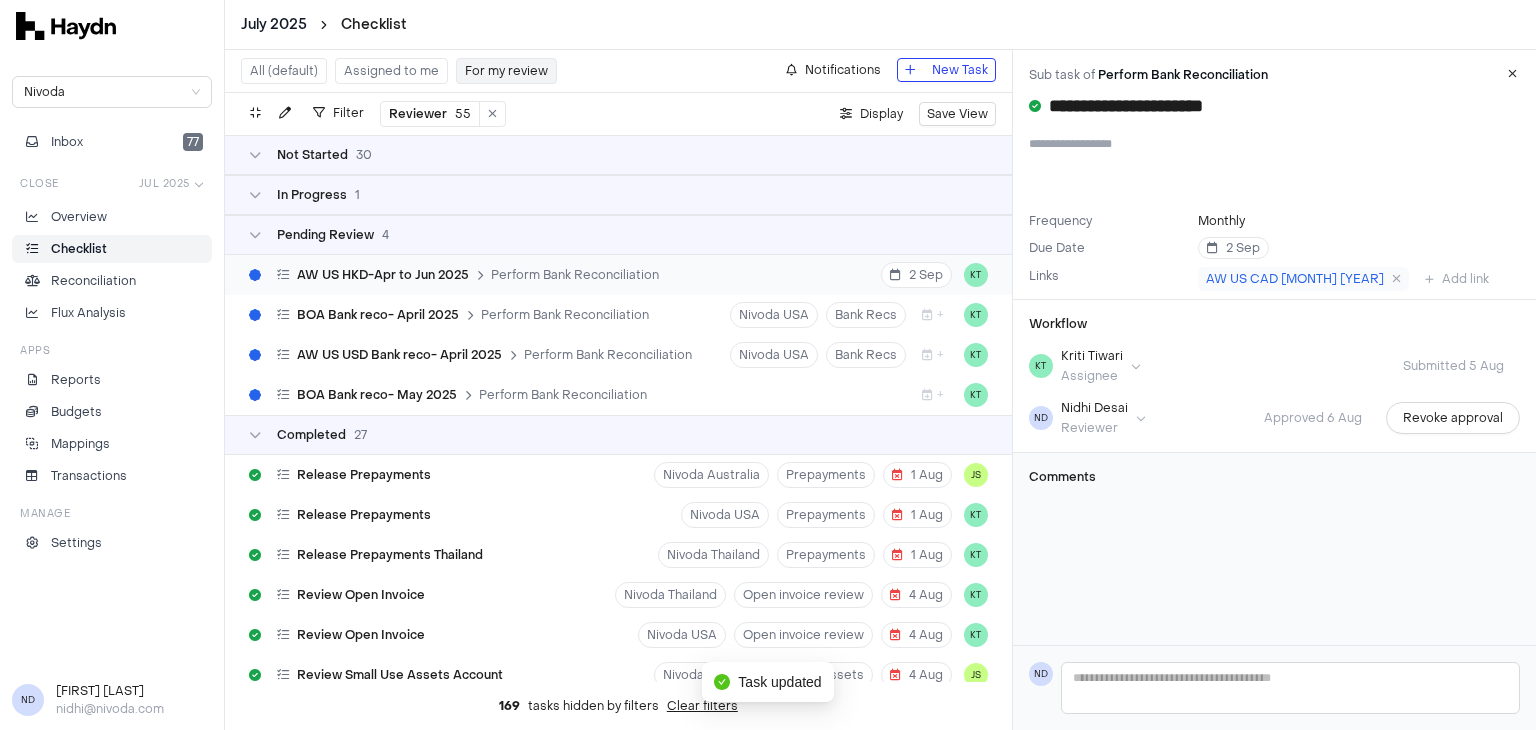 click on "AW US HKD-Apr to Jun 2025  Perform Bank Reconciliation" at bounding box center [454, 275] 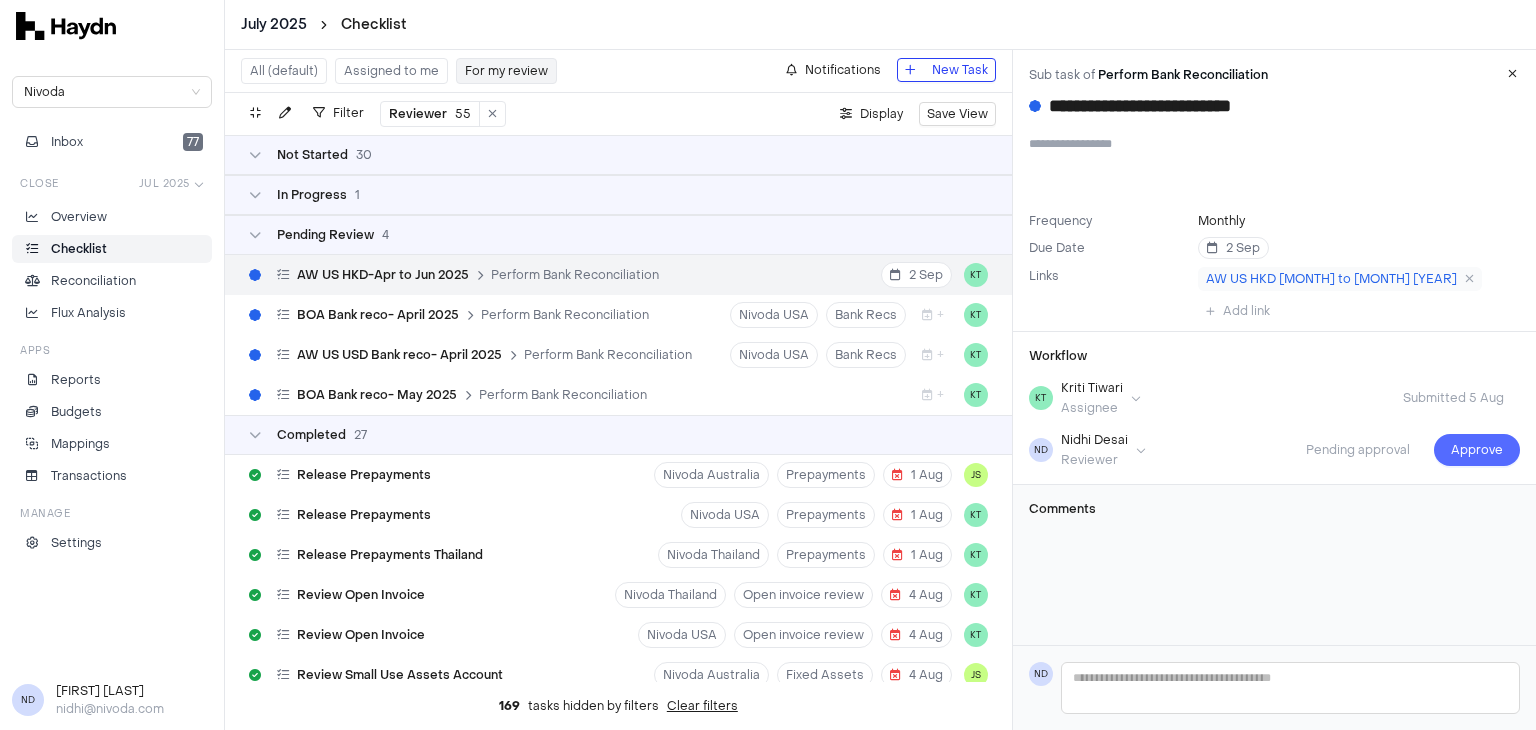 click on "Approve" at bounding box center [1477, 450] 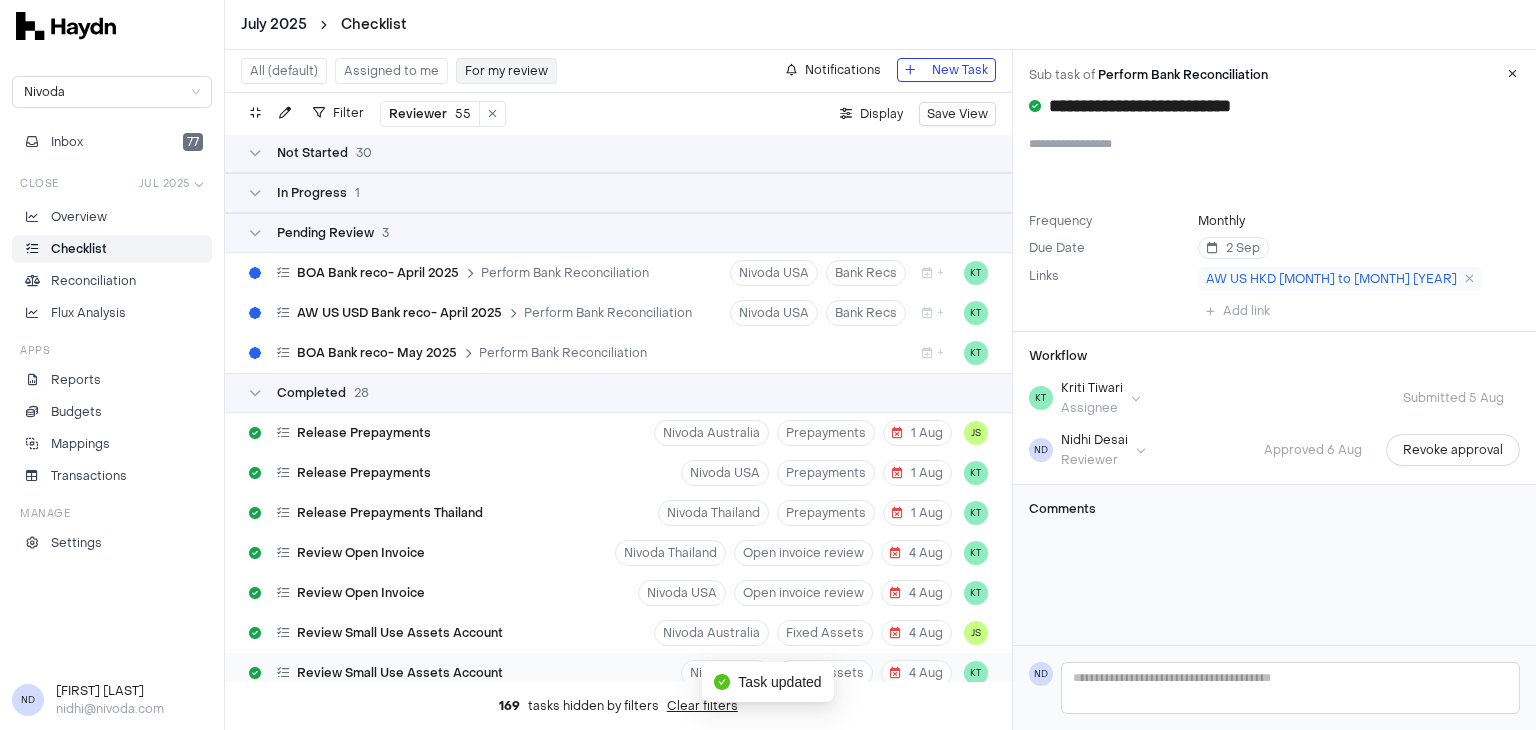 scroll, scrollTop: 0, scrollLeft: 0, axis: both 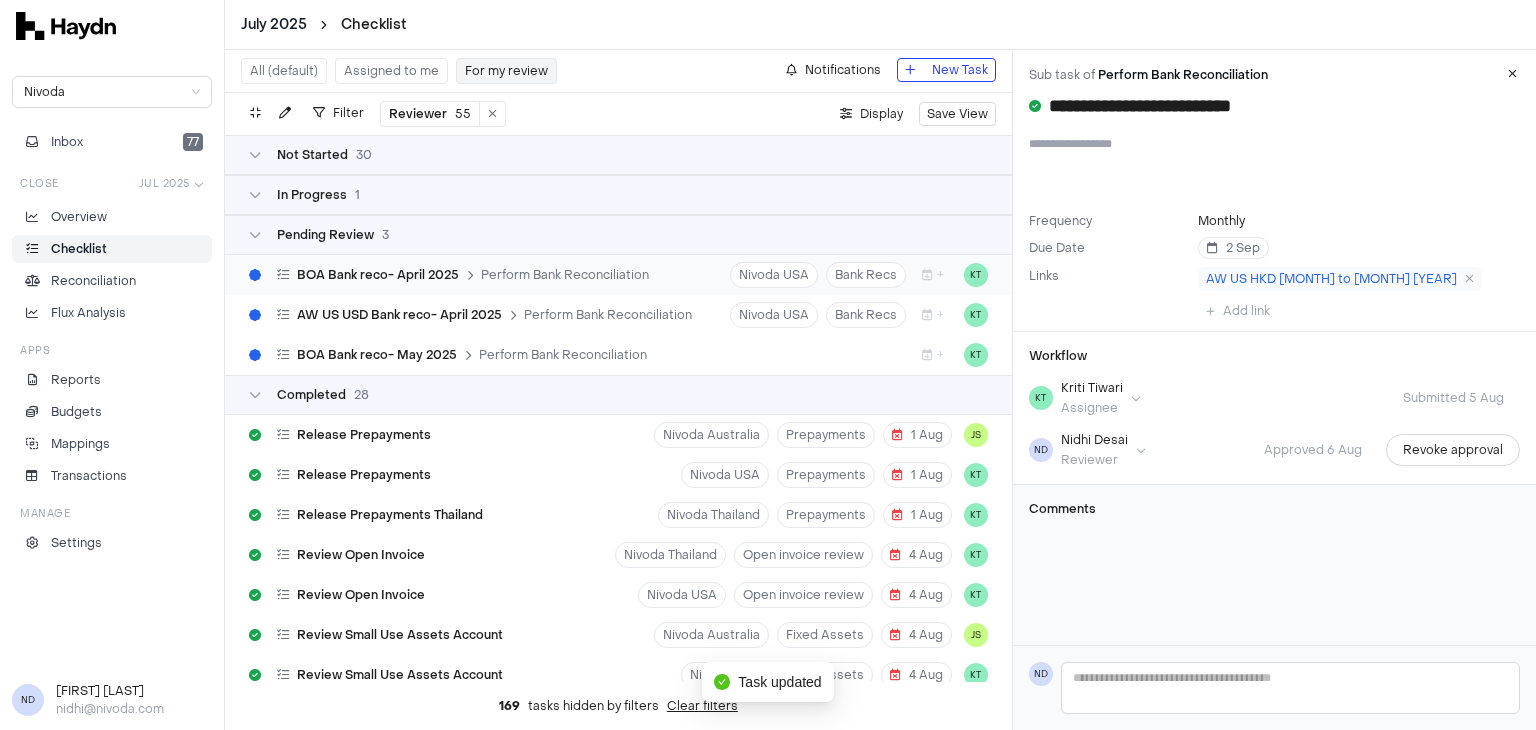 click on "BOA Bank reco- April 2025" at bounding box center [378, 275] 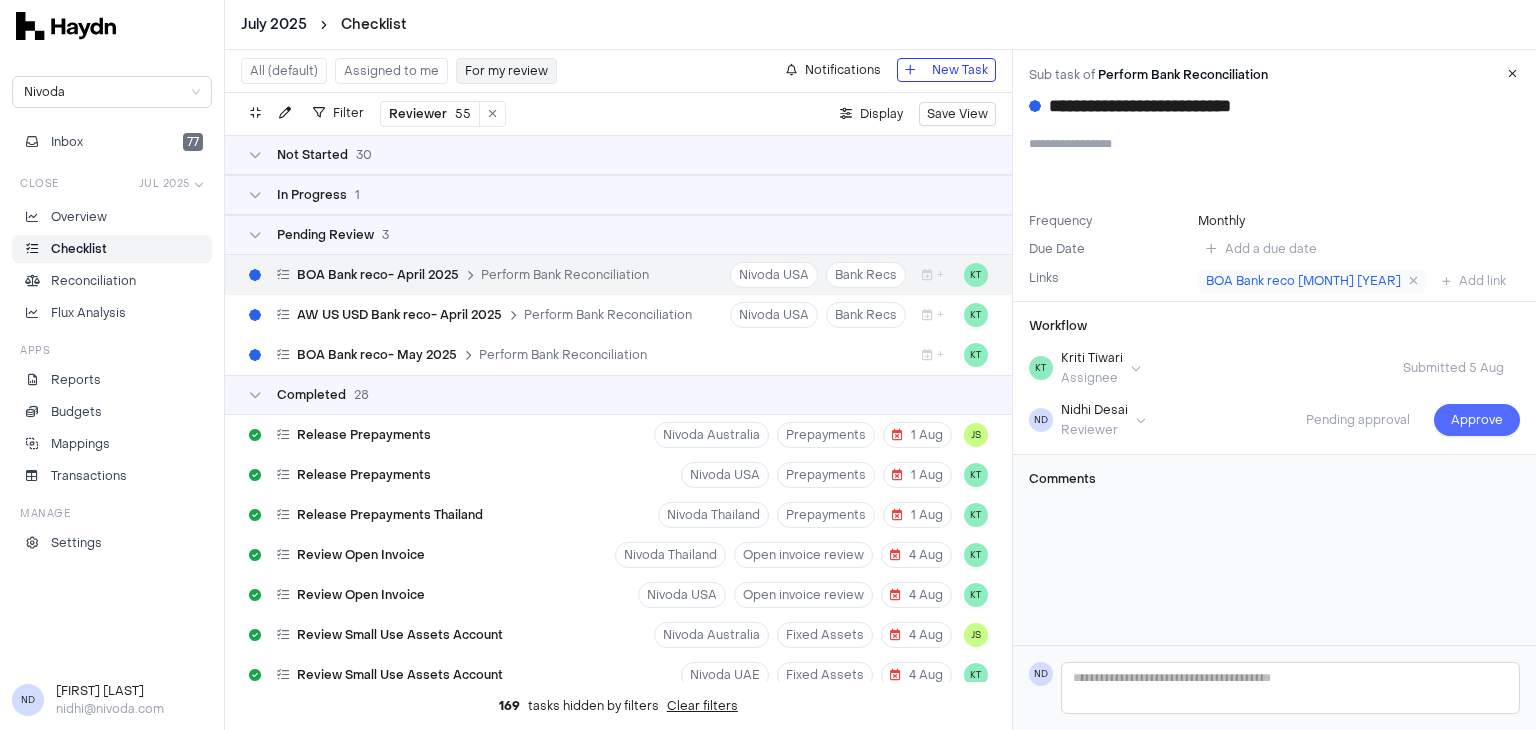 click on "Approve" at bounding box center (1477, 420) 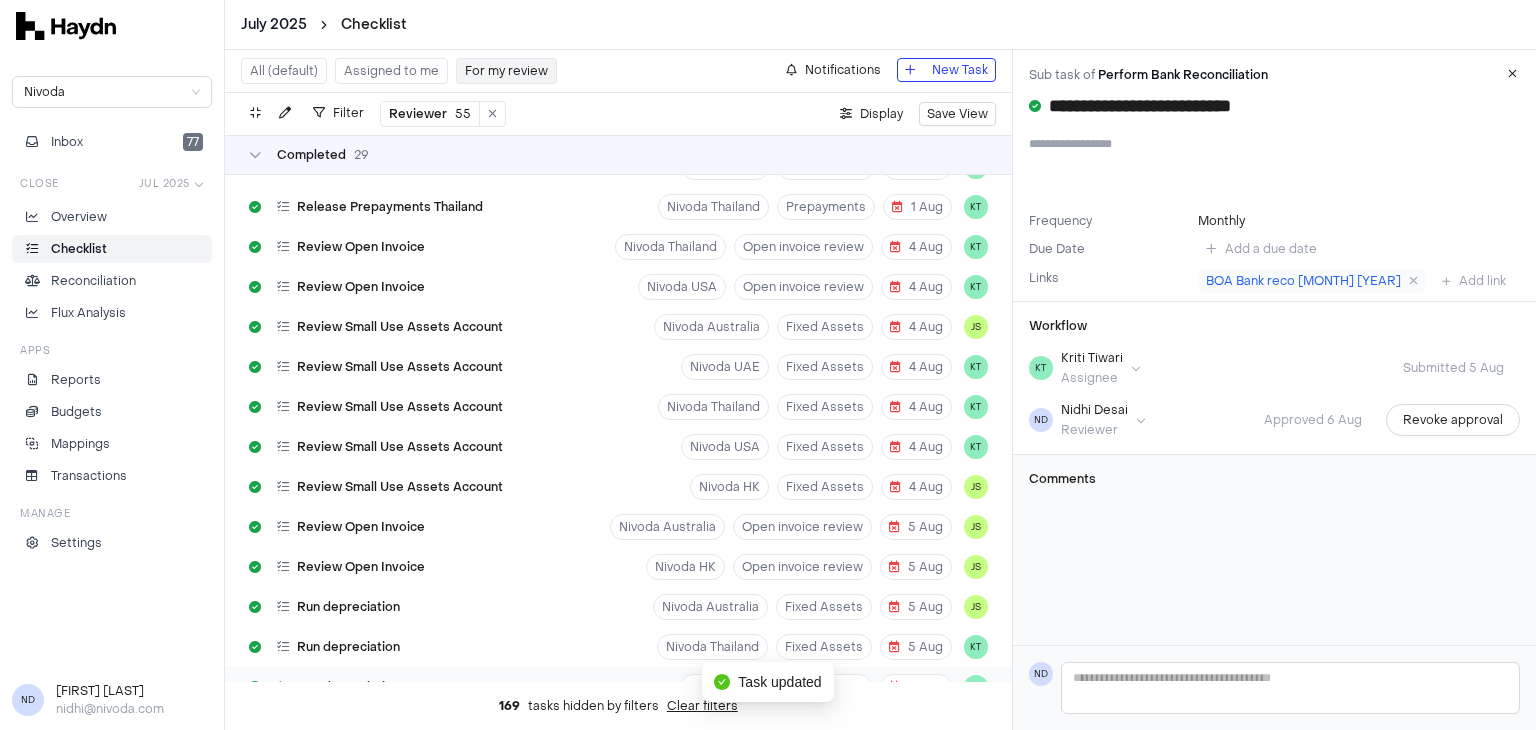 scroll, scrollTop: 0, scrollLeft: 0, axis: both 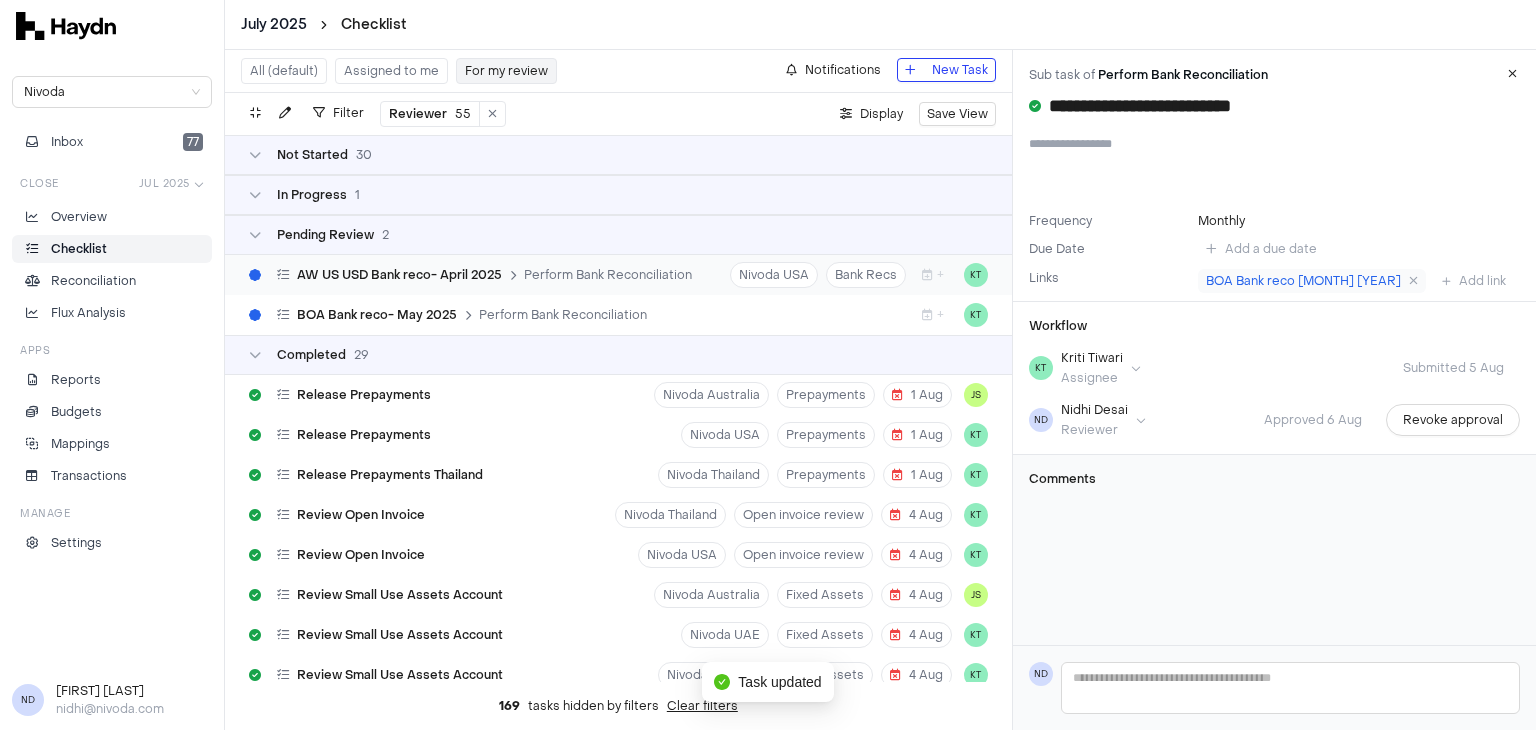 click on "AW US USD Bank reco- April 2025" at bounding box center (399, 275) 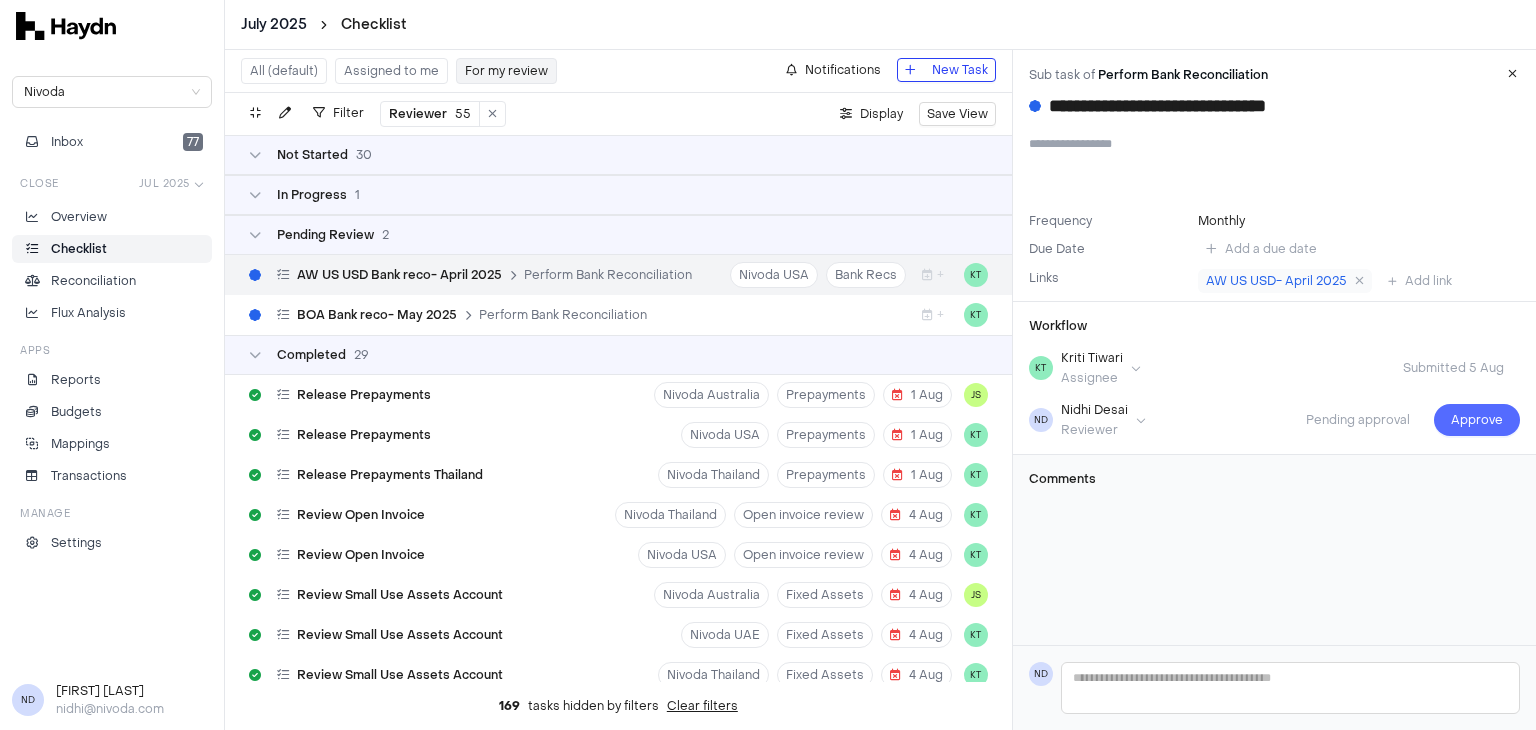 click on "Approve" at bounding box center [1477, 420] 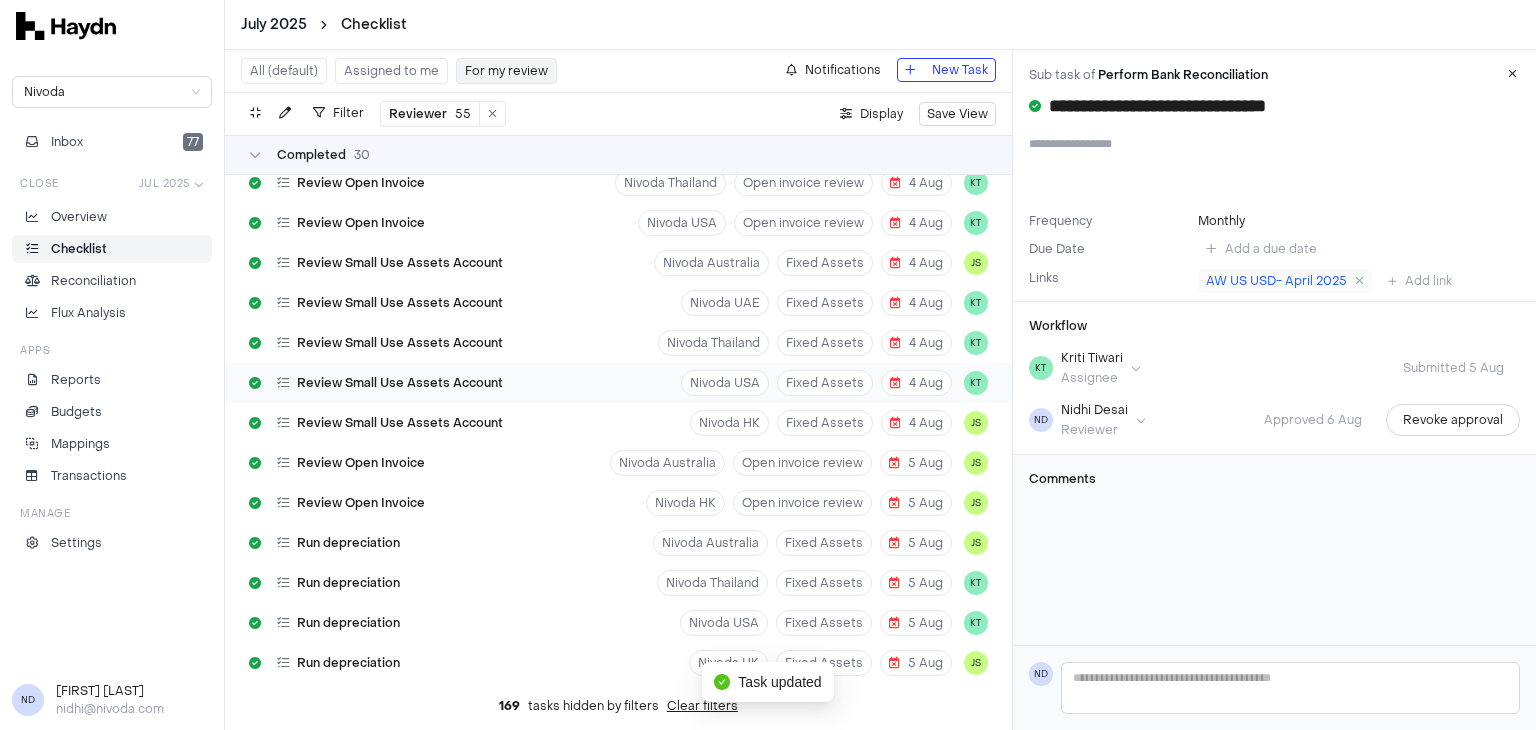 scroll, scrollTop: 0, scrollLeft: 0, axis: both 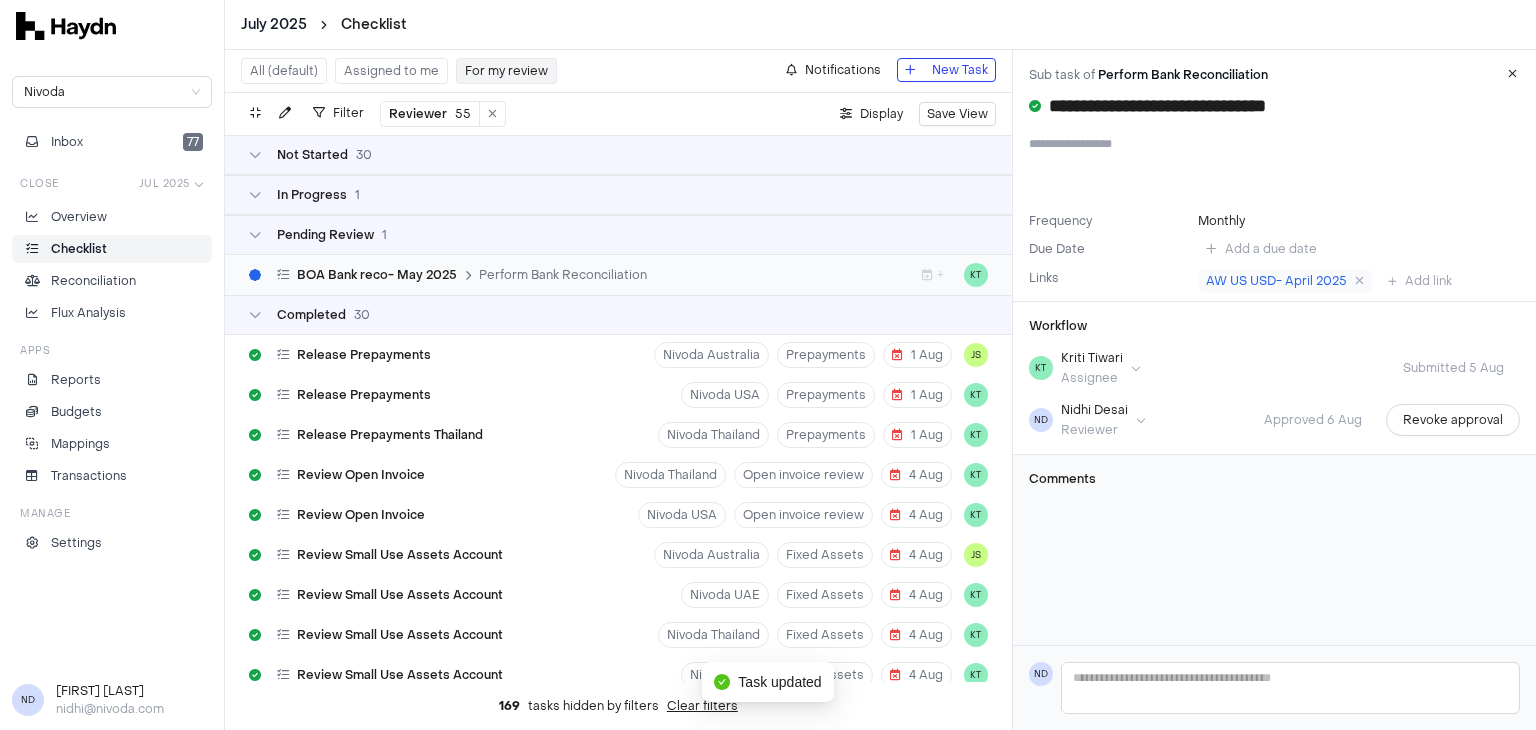 click on "BOA Bank reco- May 2025" at bounding box center (377, 275) 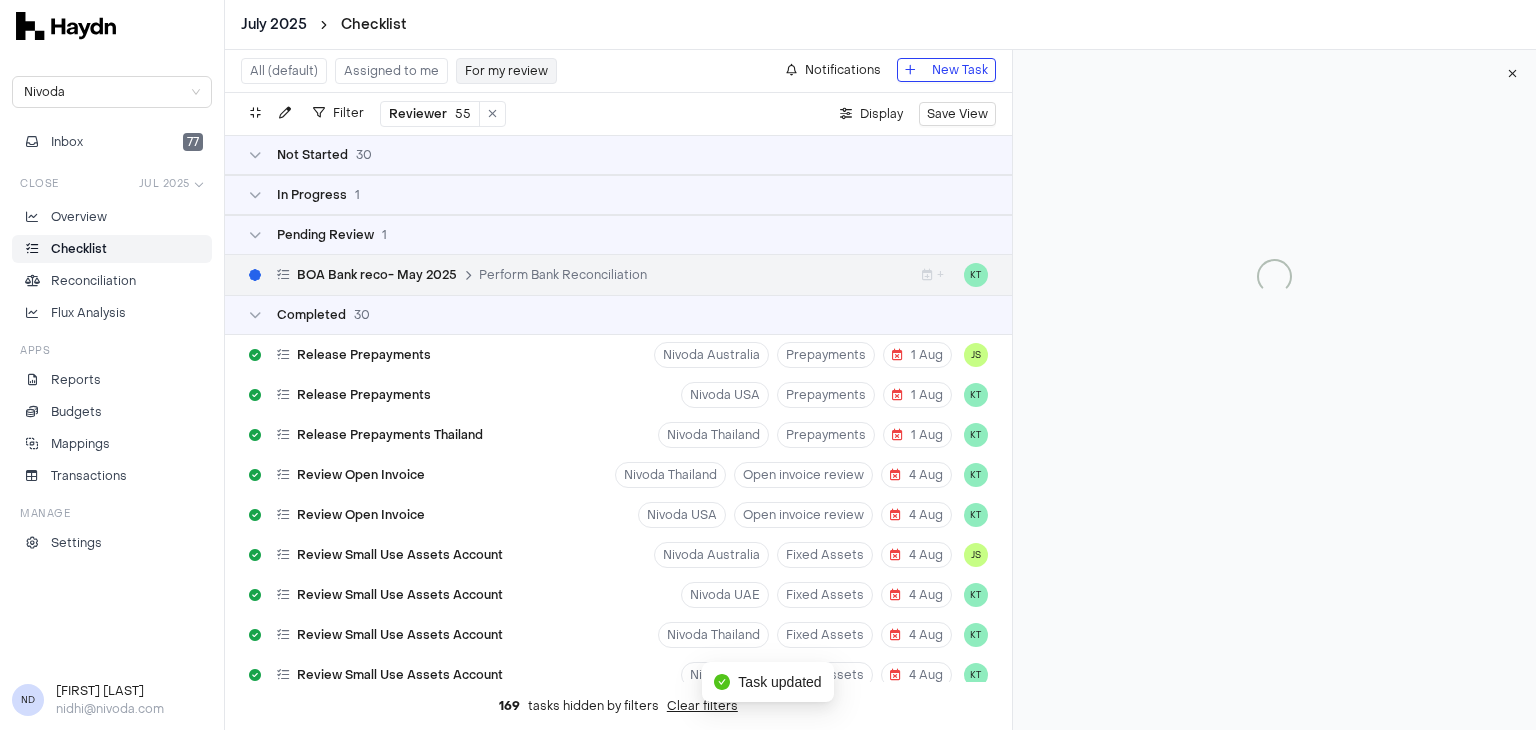 type 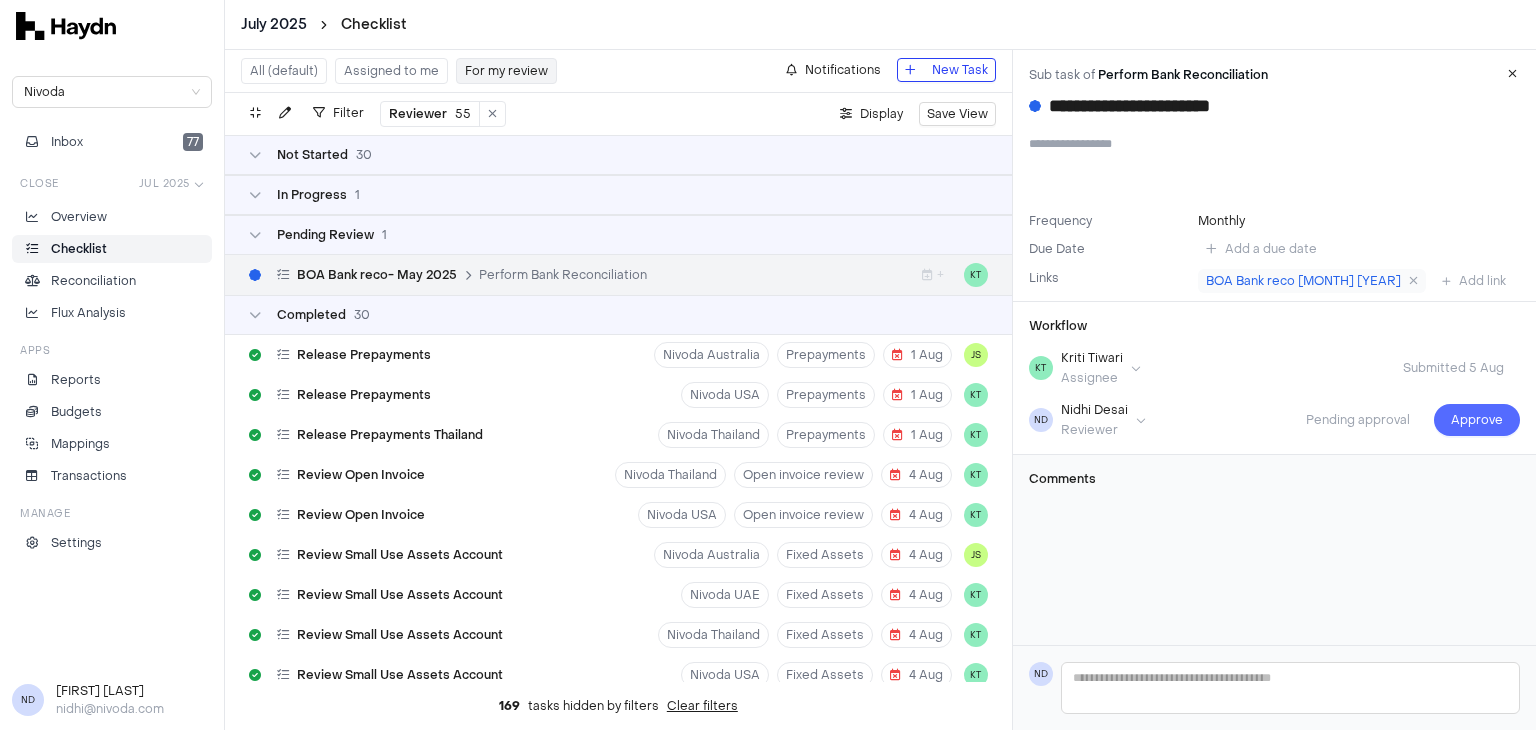 click on "Approve" at bounding box center (1477, 420) 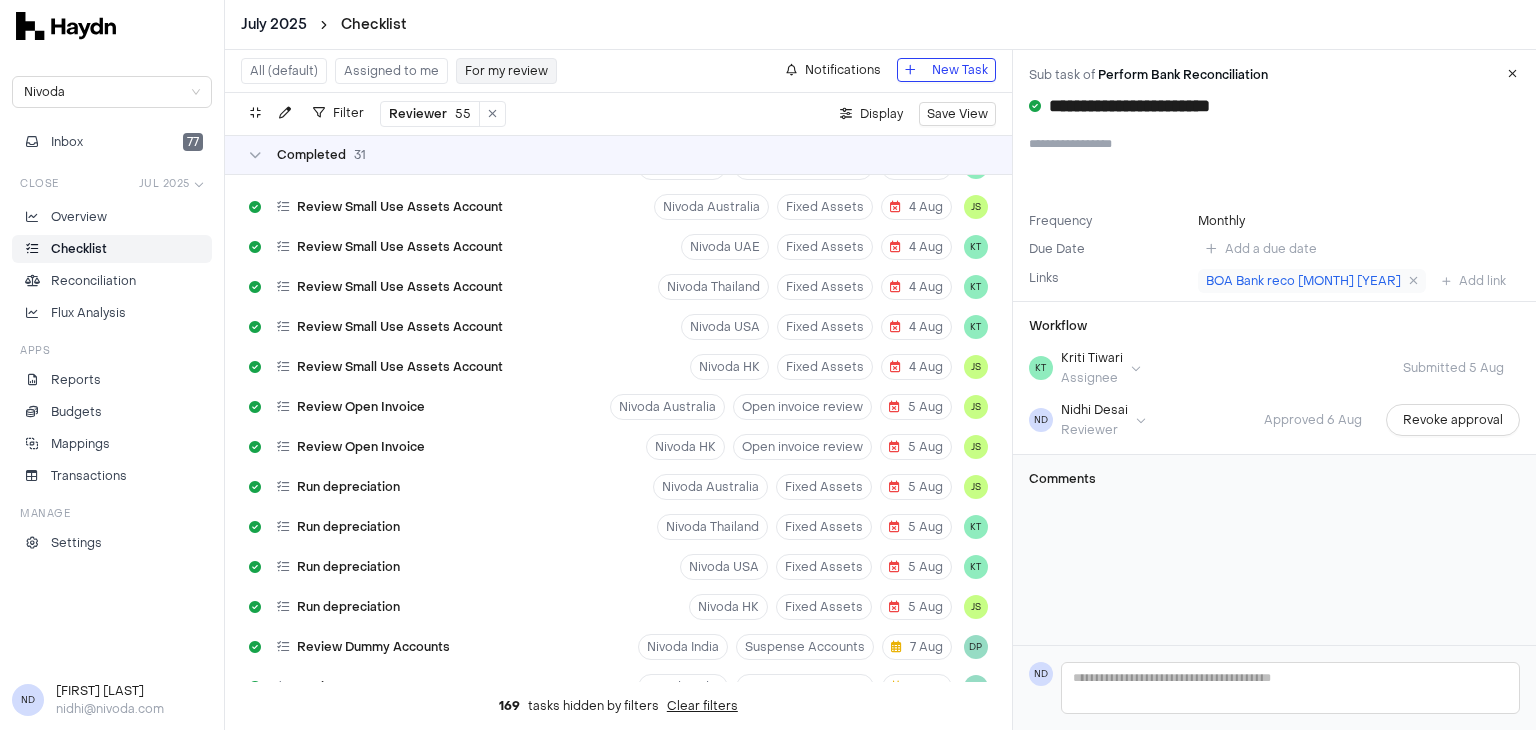 scroll, scrollTop: 252, scrollLeft: 0, axis: vertical 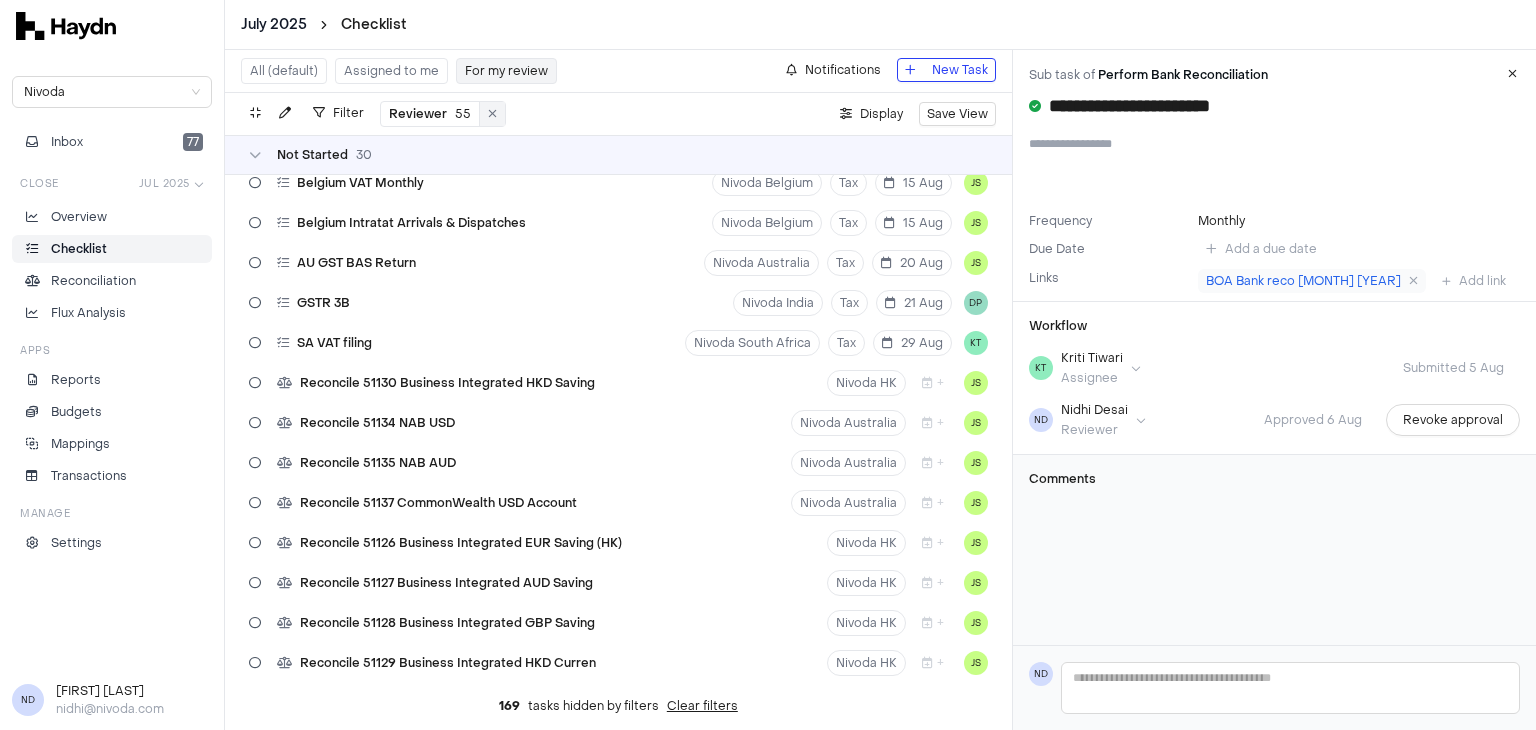 click at bounding box center [492, 114] 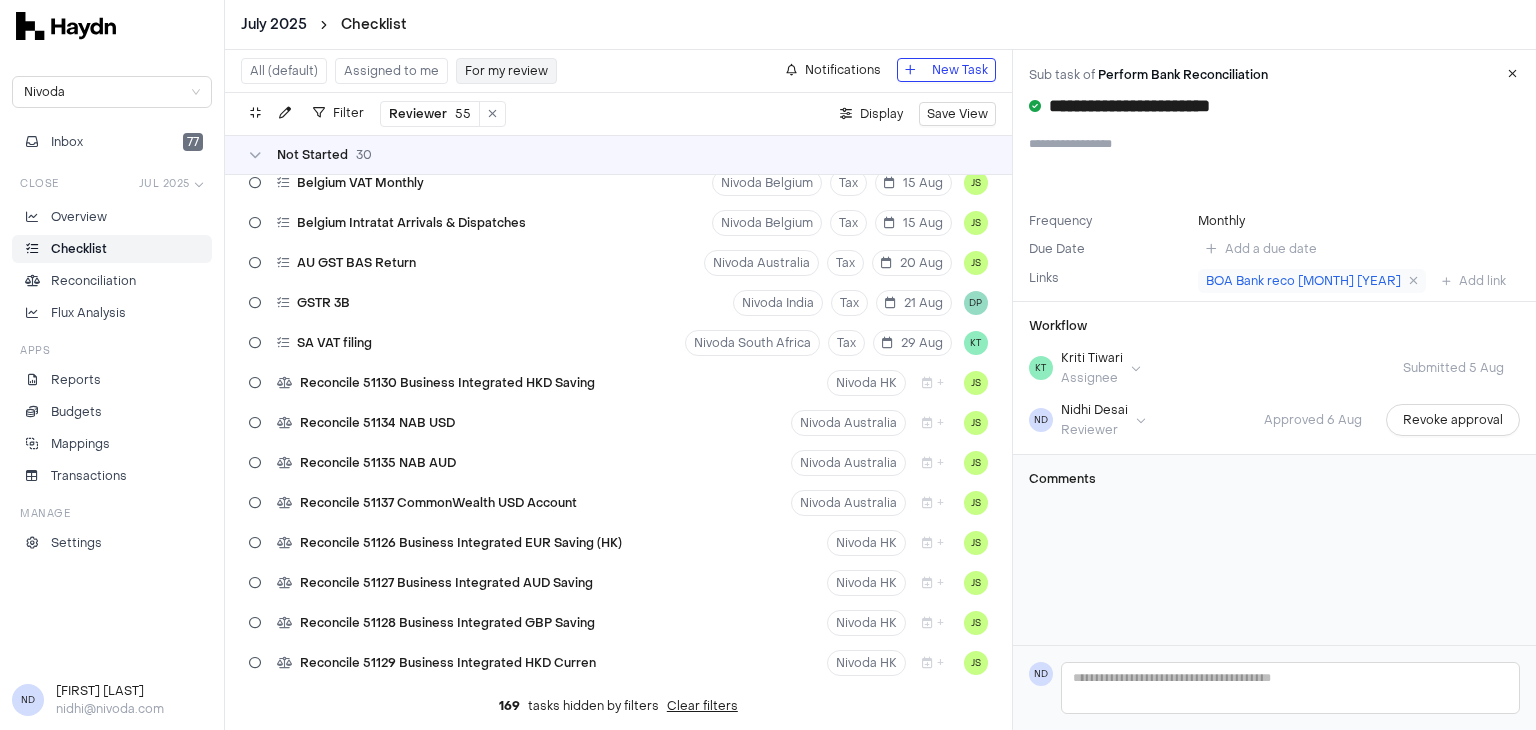 scroll, scrollTop: 0, scrollLeft: 0, axis: both 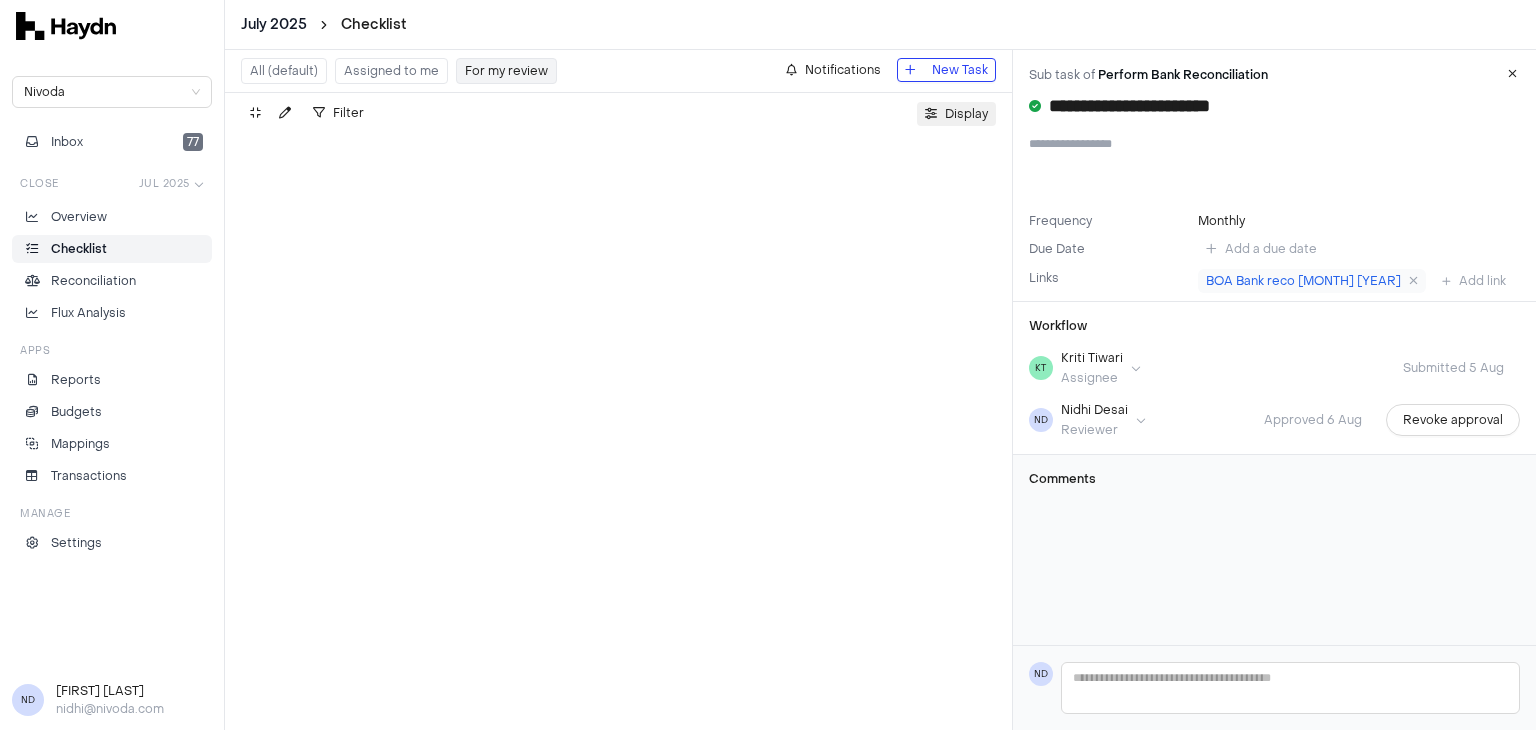 click on "Display" at bounding box center [956, 114] 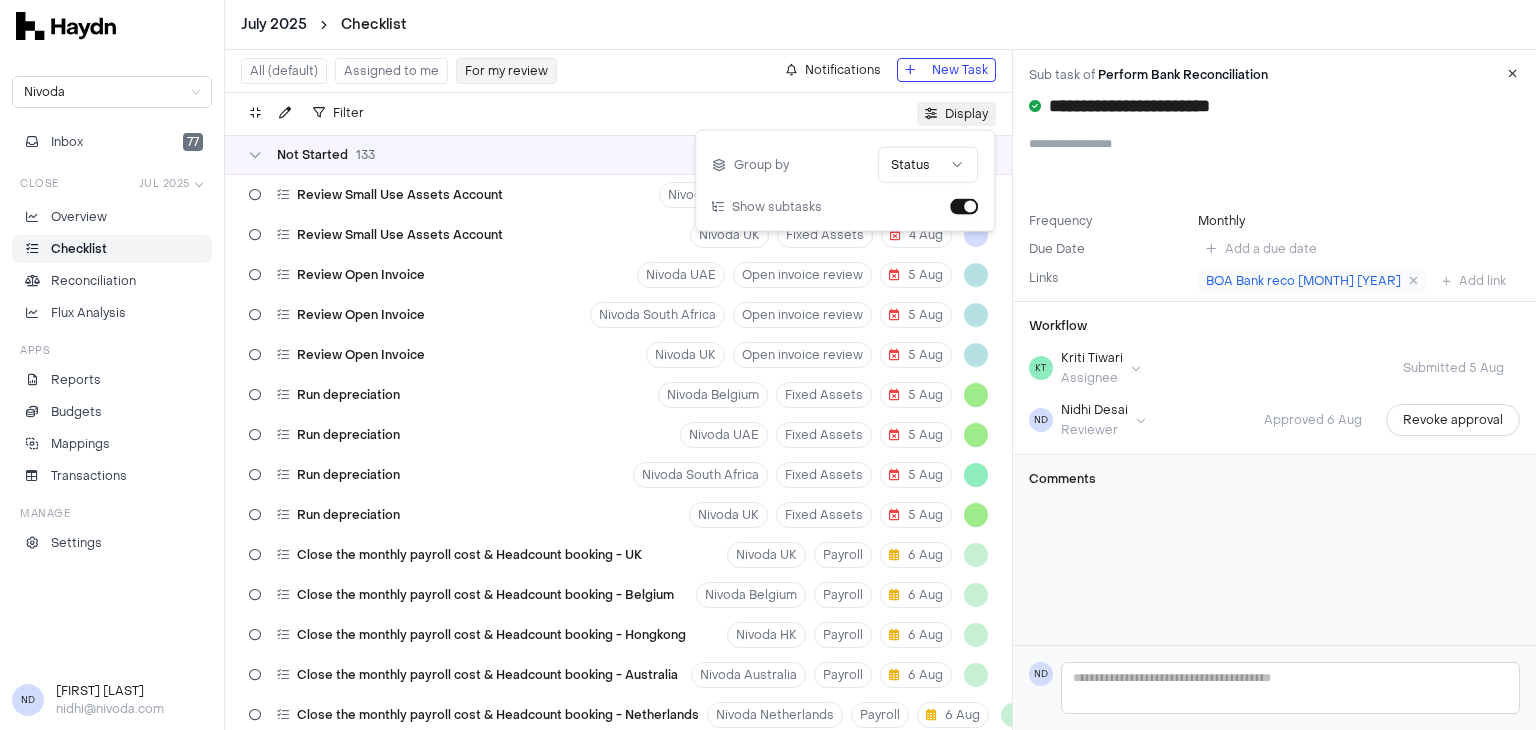 click on "Display" at bounding box center [966, 114] 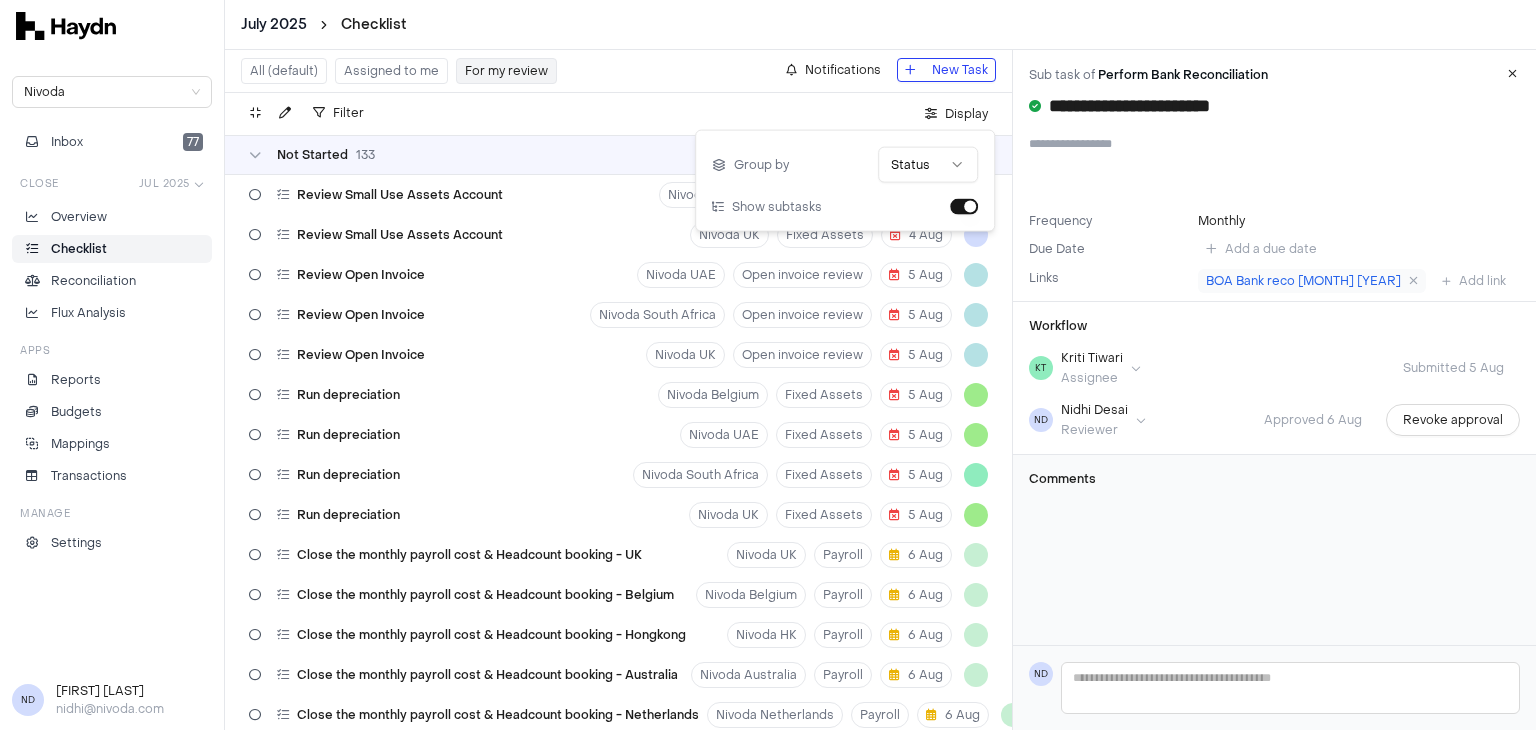 click on "[MONTH] [YEAR] Checklist Nivoda Inbox 77 Close [MONTH] [YEAR] Overview Checklist Reconciliation Flux Analysis Apps Reports Budgets Mappings Transactions Manage Settings ND [FIRST] [LAST] [EMAIL] All   (default) Assigned to me   For my review   Notifications New Task Filter . Display Not Started 133 Review Small Use Assets Account Nivoda Belgium Fixed Assets 4 Aug ND Review Small Use Assets Account Nivoda UK Fixed Assets 4 Aug ND Review Open Invoice Nivoda UAE Open invoice review 5 Aug BH Review Open Invoice Nivoda South Africa Open invoice review 5 Aug BH Review Open Invoice Nivoda UK Open invoice review 5 Aug BH Run depreciation Nivoda Belgium Fixed Assets 5 Aug NK Run depreciation Nivoda UAE Fixed Assets 5 Aug NK Run depreciation Nivoda South Africa Fixed Assets 5 Aug KT Run depreciation Nivoda UK Fixed Assets 5 Aug NK Close the monthly payroll cost & Headcount booking - UK Nivoda UK Payroll 6 Aug VN Close the monthly payroll cost & Headcount booking - Belgium Nivoda Belgium Payroll 6 Aug VN Nivoda HK" at bounding box center [768, 365] 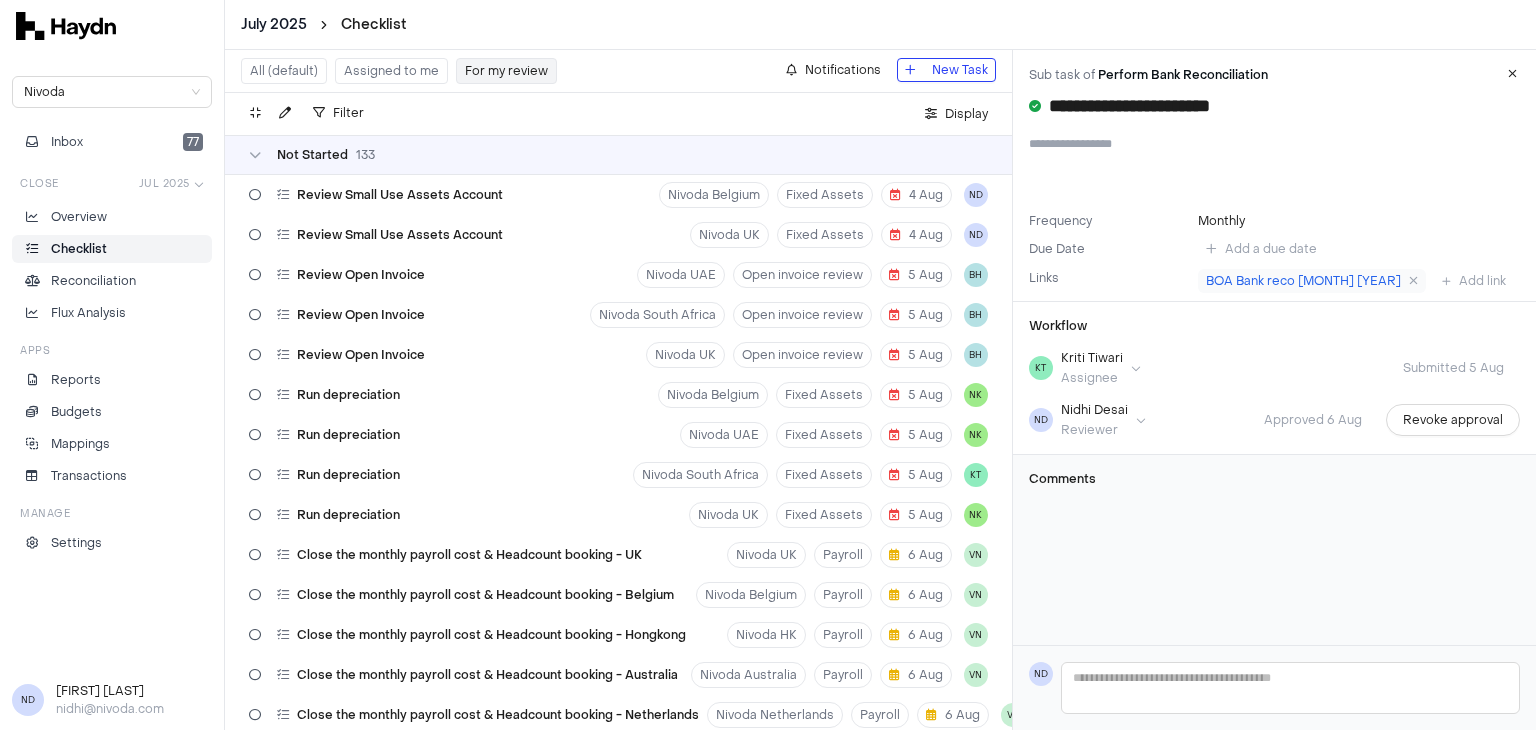 scroll, scrollTop: 8859, scrollLeft: 0, axis: vertical 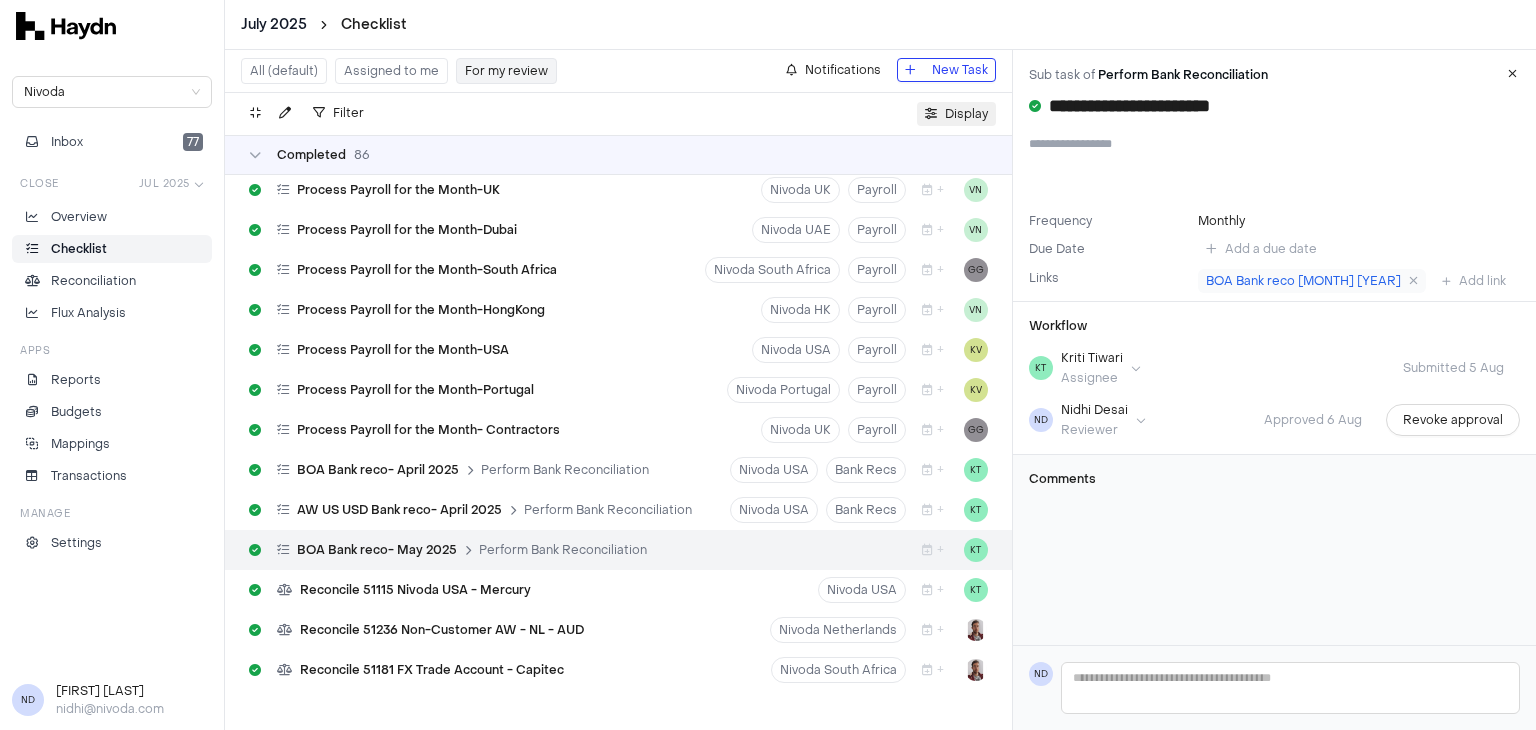 click on "Display" at bounding box center (966, 114) 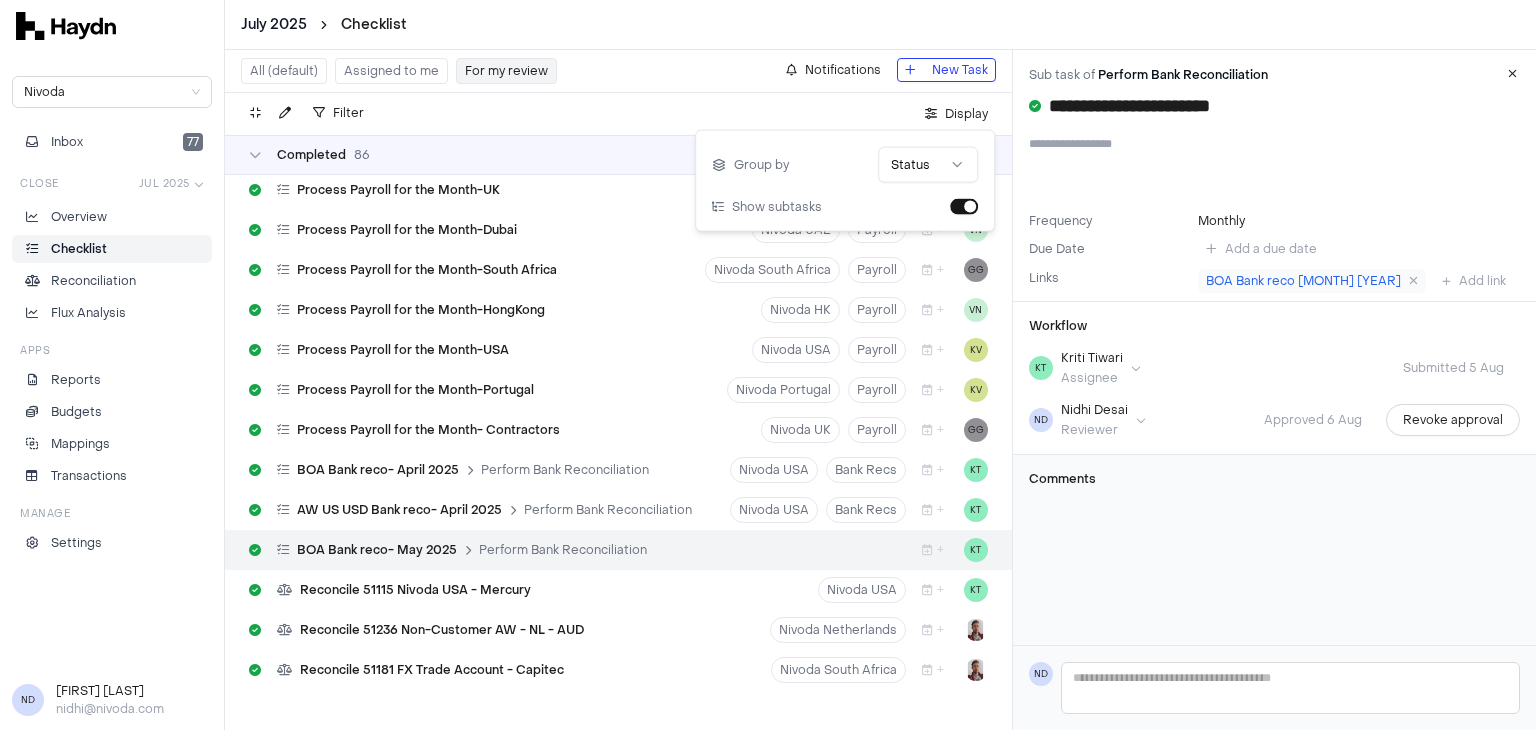 click on "[MONTH] [YEAR] Checklist Nivoda Inbox 77 Close [MONTH] [YEAR] Overview Checklist Reconciliation Flux Analysis Apps Reports Budgets Mappings Transactions Manage Settings ND [FIRST] [LAST] [EMAIL] All   (default) Assigned to me   For my review   Notifications New Task Filter . Display Not Started 133 Review Small Use Assets Account Nivoda Belgium Fixed Assets 4 Aug ND Review Small Use Assets Account Nivoda UK Fixed Assets 4 Aug ND Review Open Invoice Nivoda UAE Open invoice review 5 Aug BH Review Open Invoice Nivoda South Africa Open invoice review 5 Aug BH Review Open Invoice Nivoda UK Open invoice review 5 Aug BH Run depreciation Nivoda Belgium Fixed Assets 5 Aug NK Run depreciation Nivoda UAE Fixed Assets 5 Aug NK Run depreciation Nivoda South Africa Fixed Assets 5 Aug KT Run depreciation Nivoda UK Fixed Assets 5 Aug NK Close the monthly payroll cost & Headcount booking - UK Nivoda UK Payroll 6 Aug VN Close the monthly payroll cost & Headcount booking - Belgium Nivoda Belgium Payroll 6 Aug VN Nivoda HK" at bounding box center (768, 365) 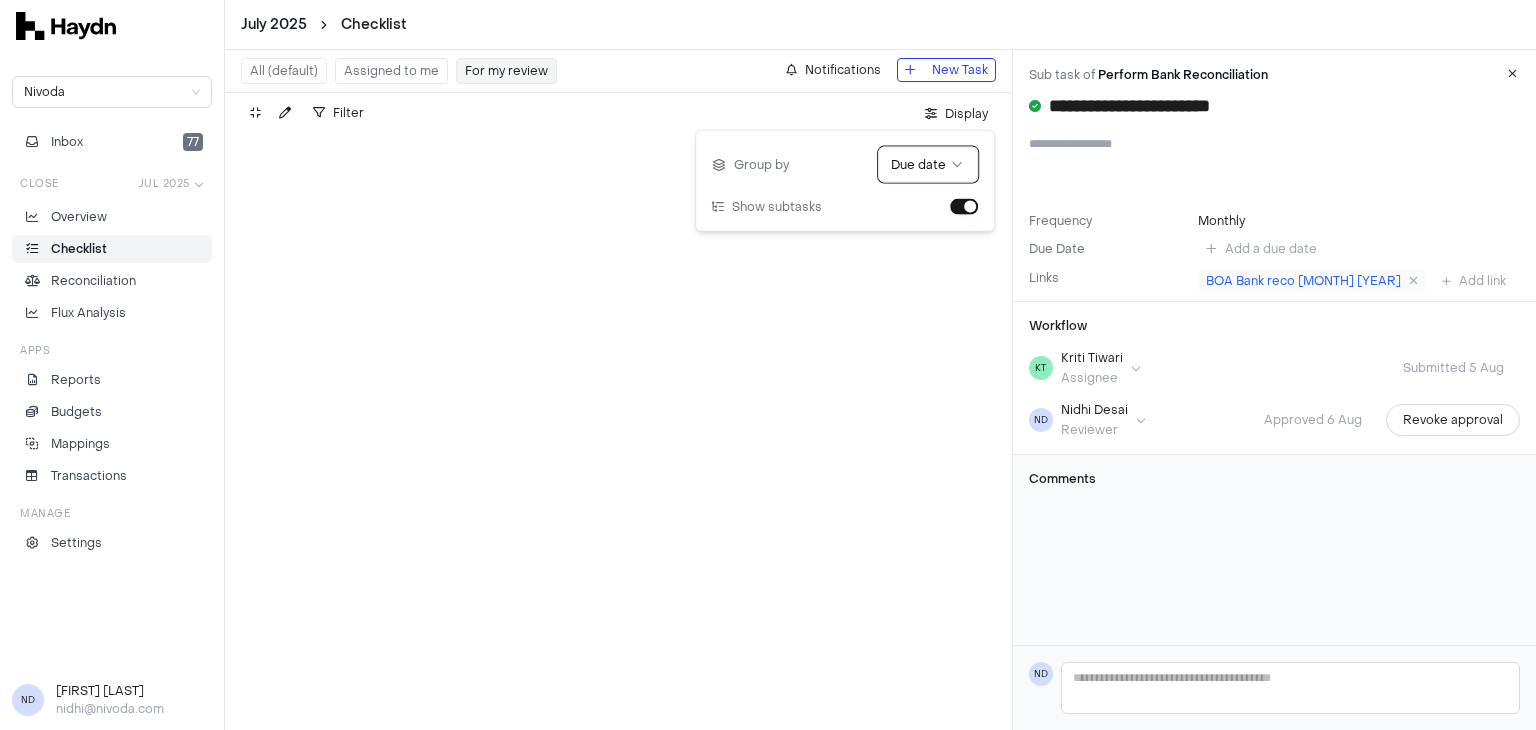 scroll, scrollTop: 0, scrollLeft: 0, axis: both 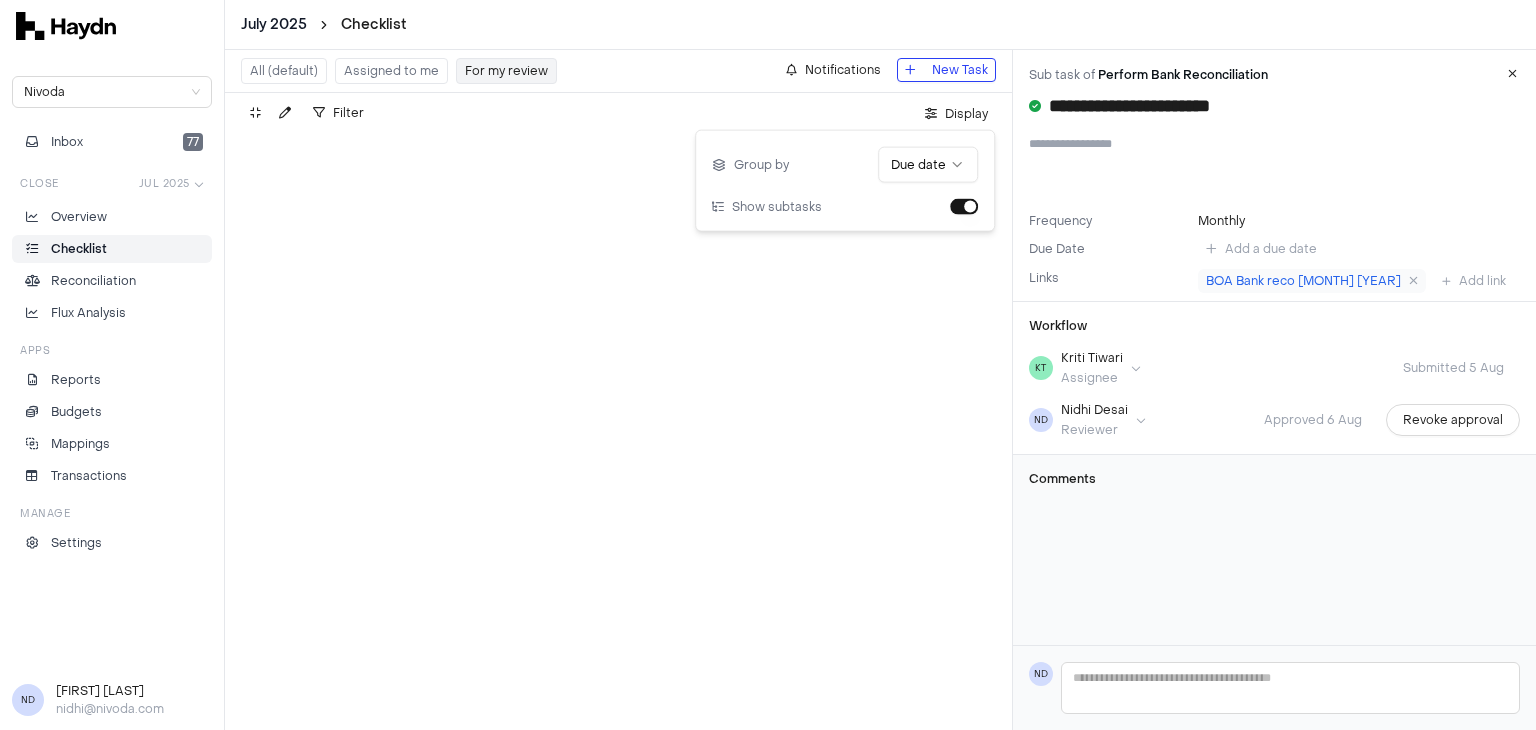 click on "July 2025 Checklist" at bounding box center (880, 25) 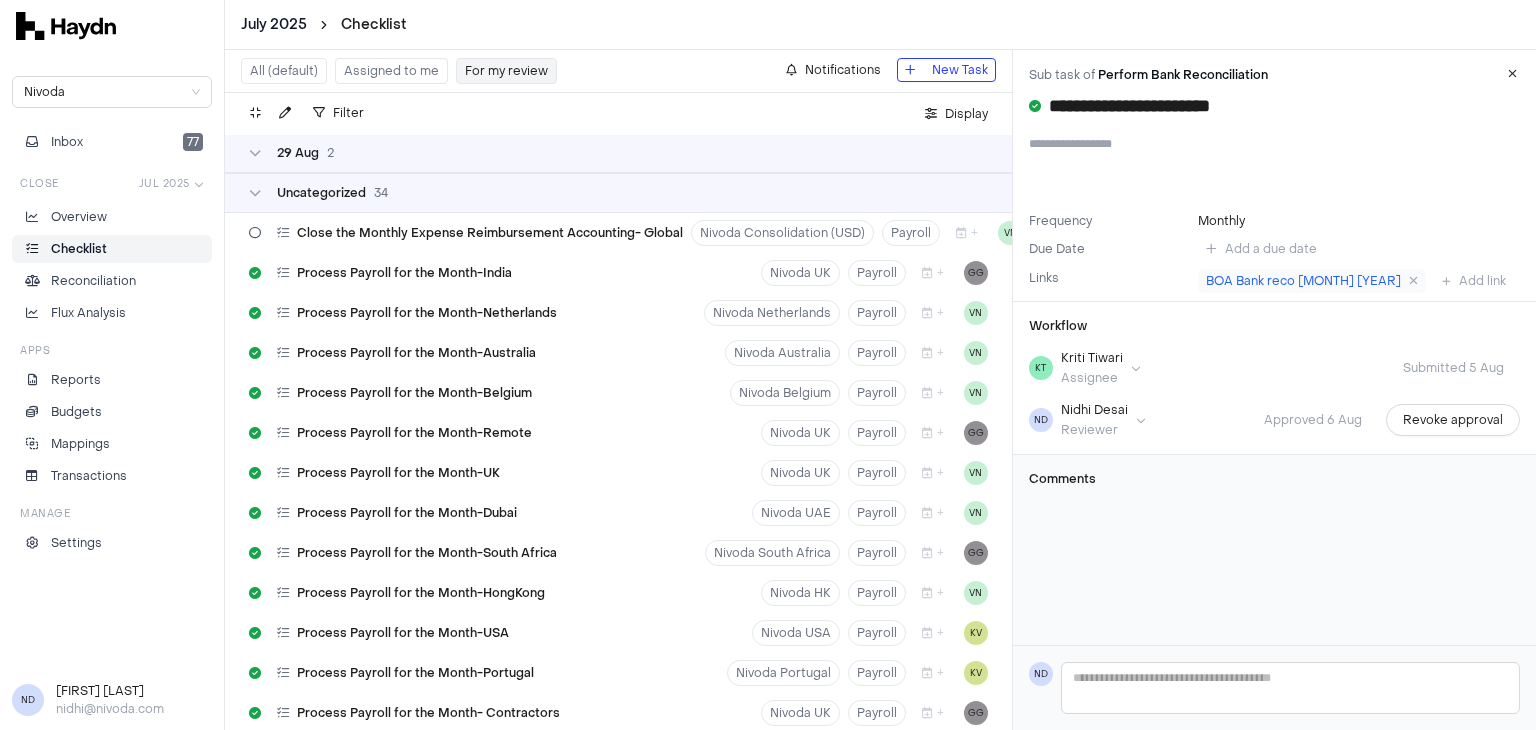 scroll, scrollTop: 0, scrollLeft: 0, axis: both 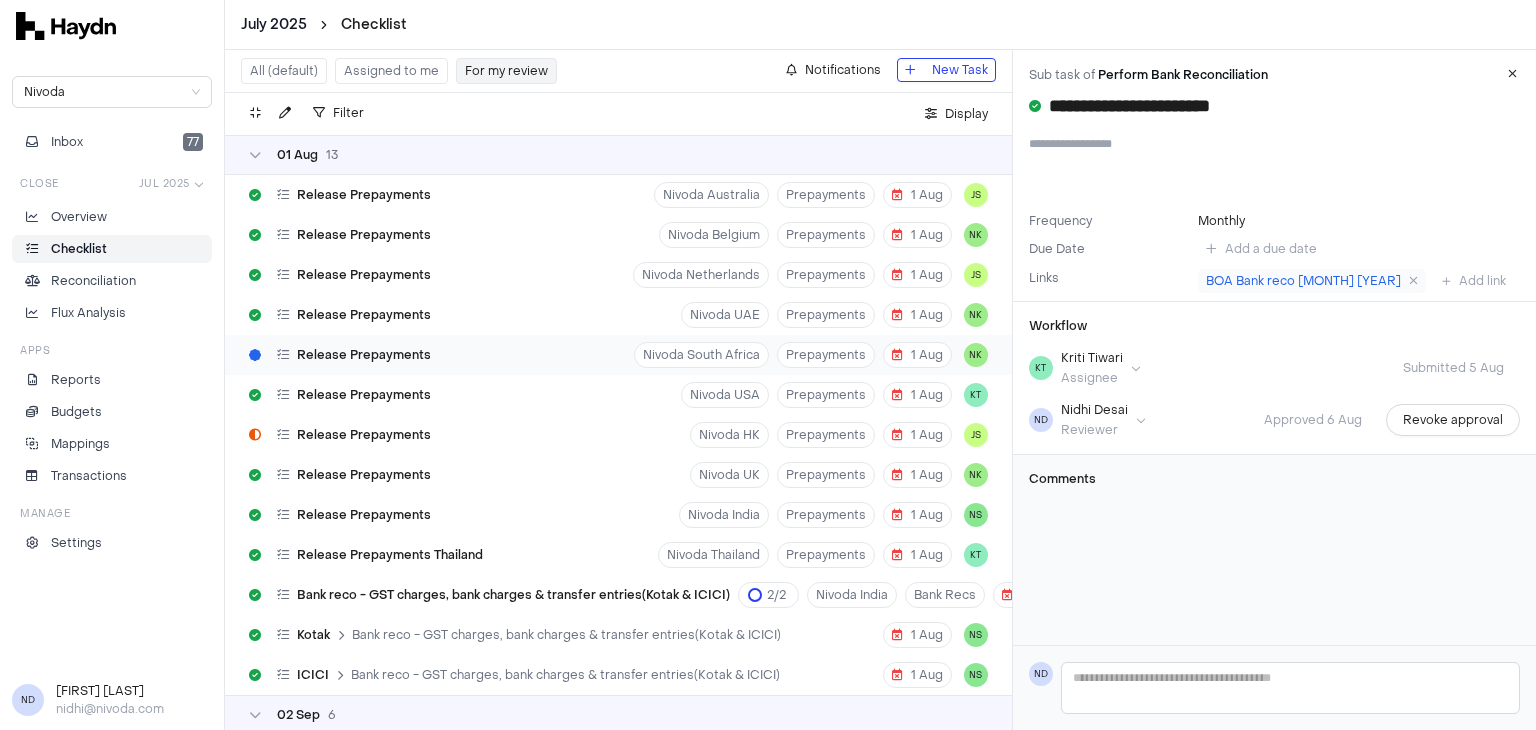 click on "Release Prepayments" at bounding box center (364, 355) 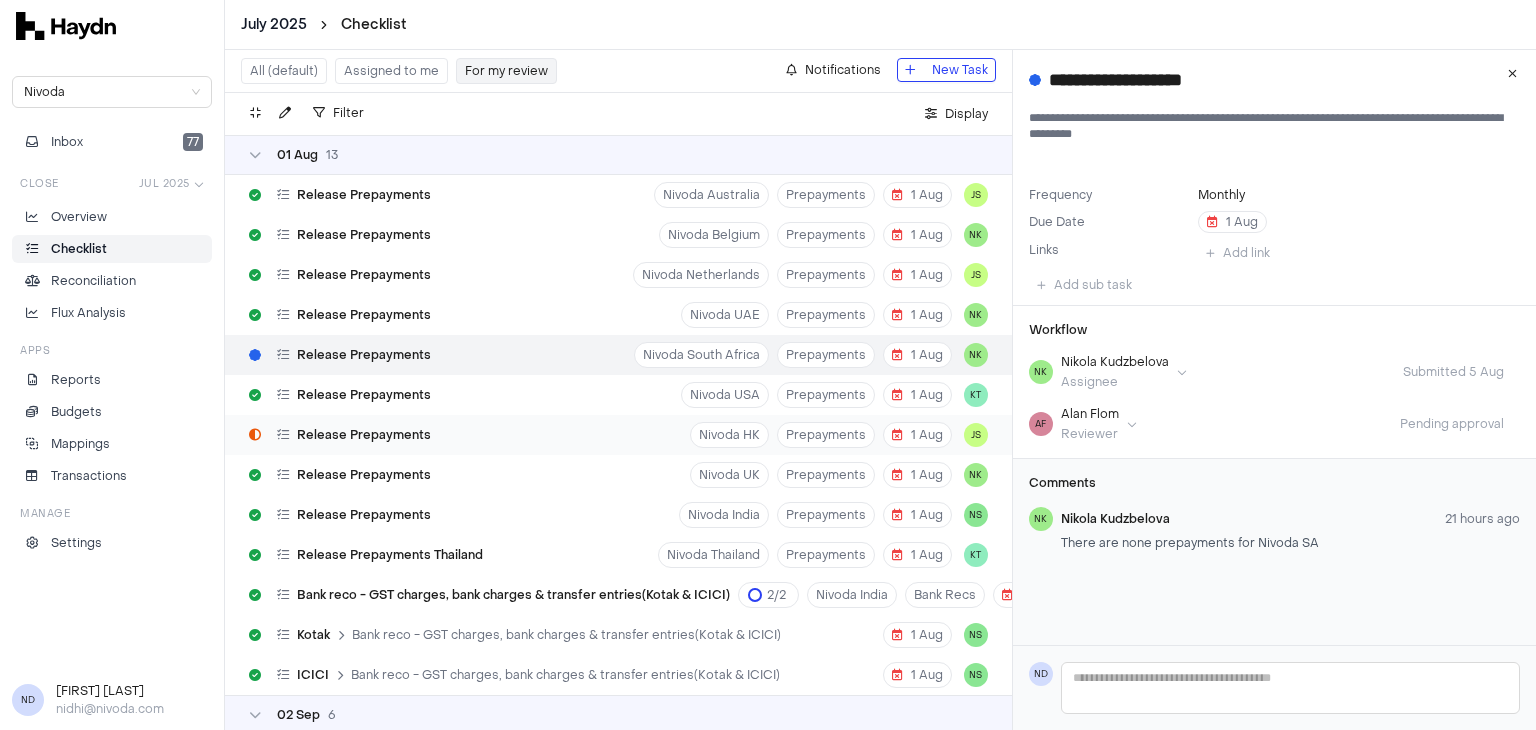 click on "Release Prepayments" at bounding box center [340, 435] 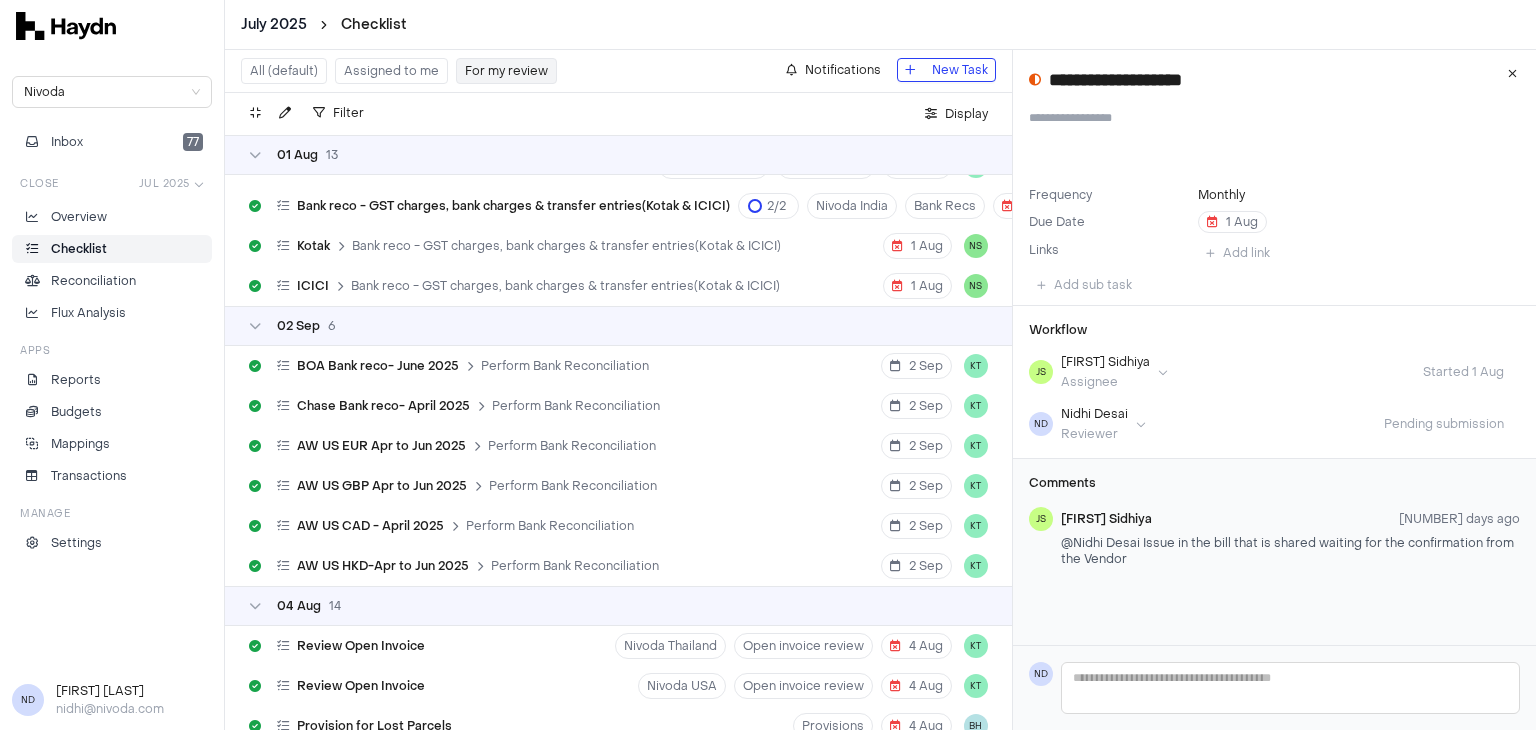 scroll, scrollTop: 400, scrollLeft: 0, axis: vertical 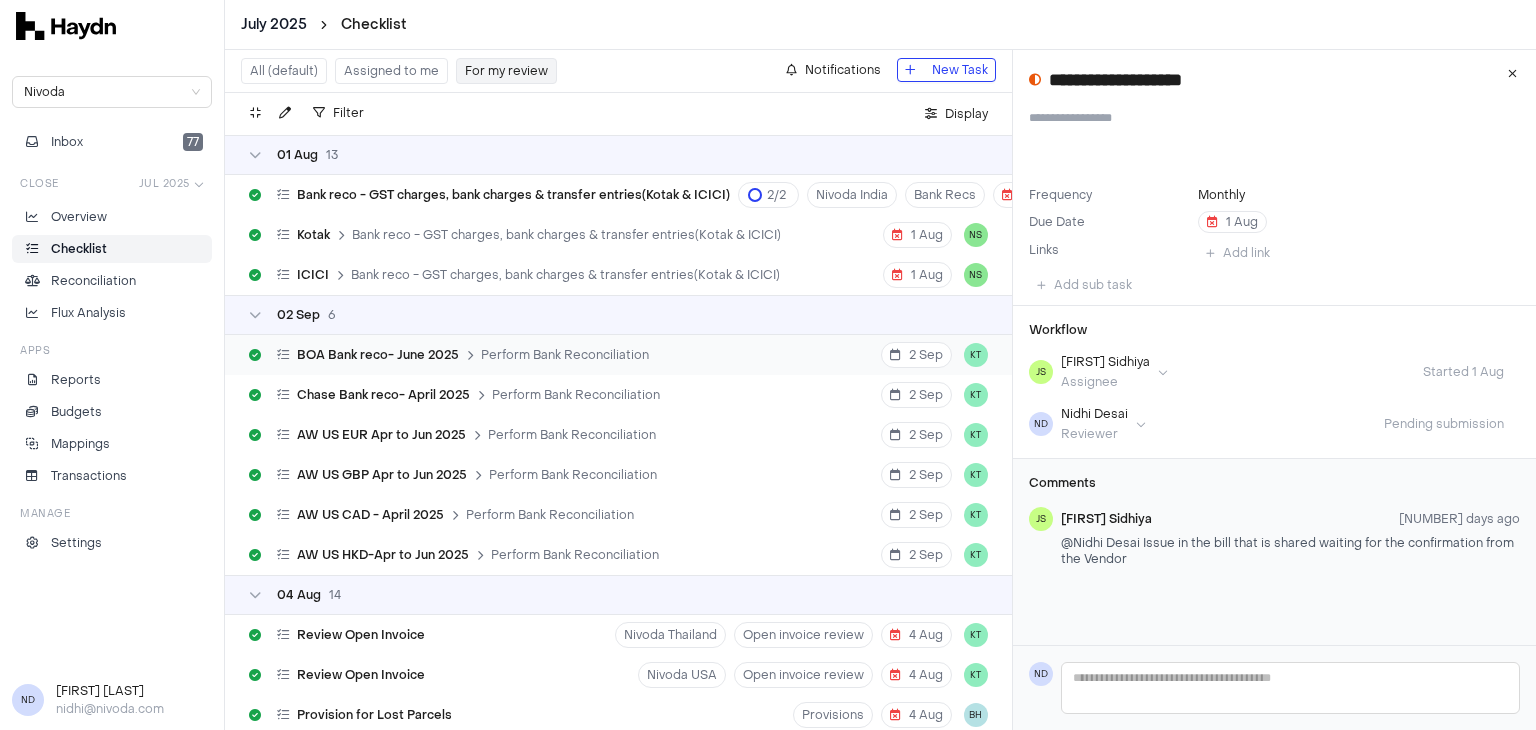 click on "BOA Bank reco- June 2025" at bounding box center (378, 355) 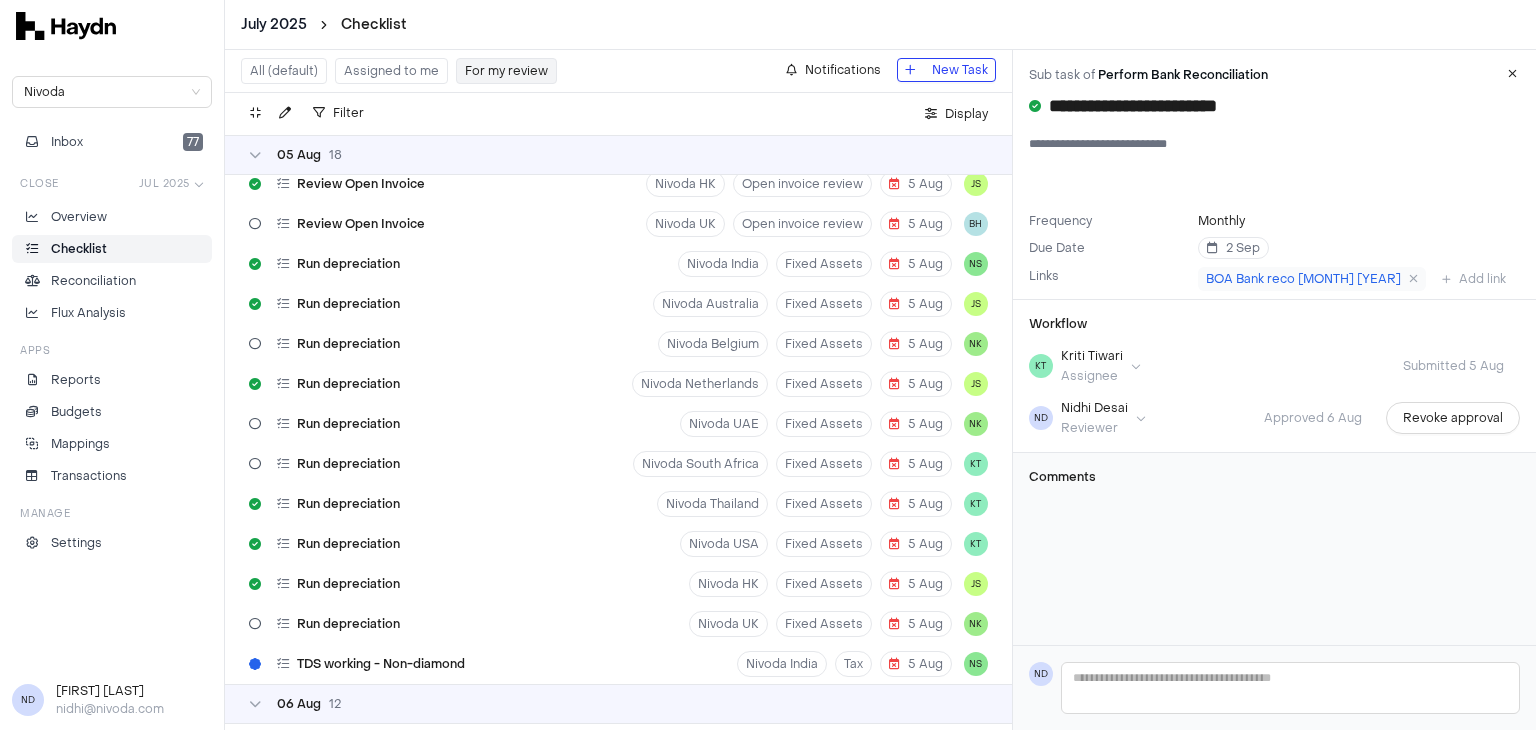 scroll, scrollTop: 1800, scrollLeft: 0, axis: vertical 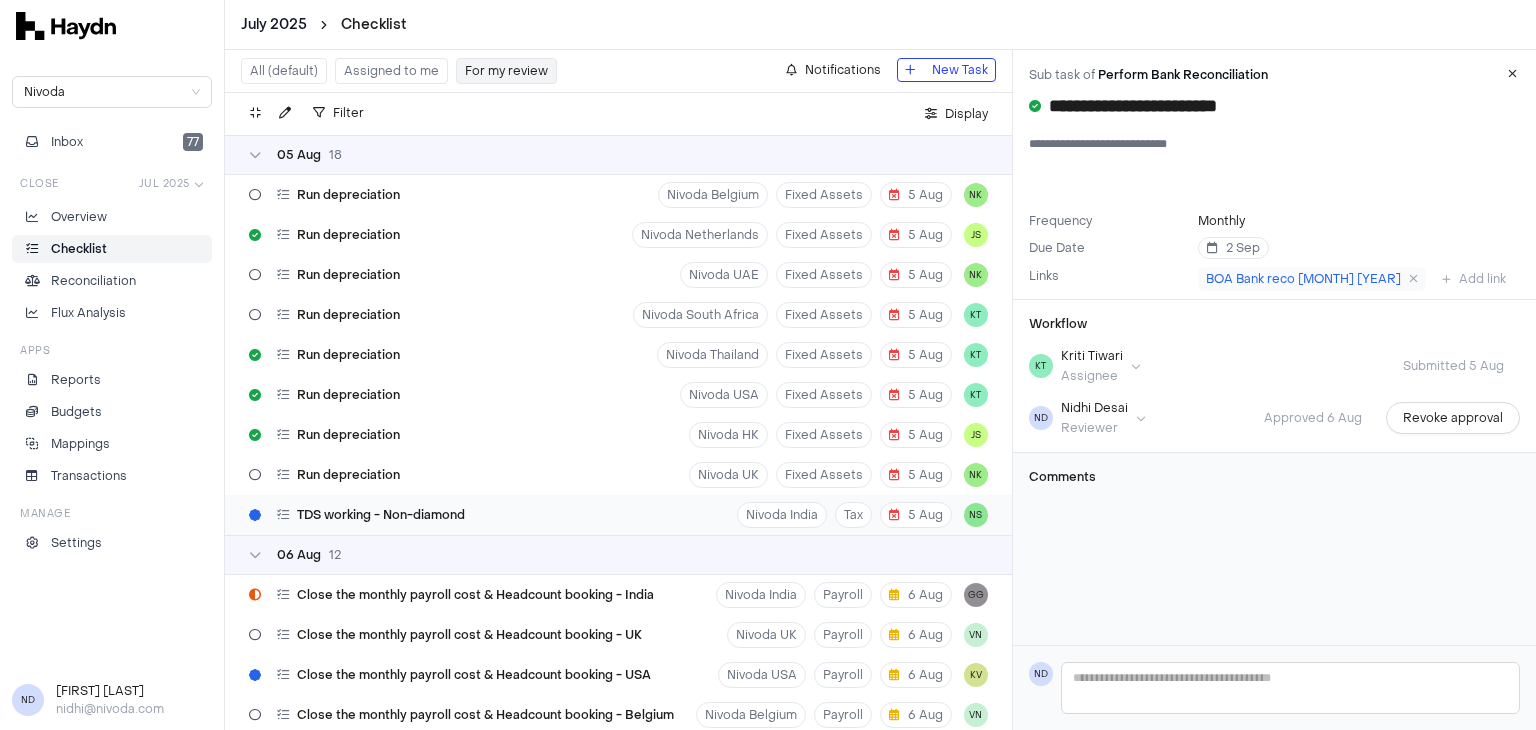 click on "TDS working - Non-diamond" at bounding box center (381, 515) 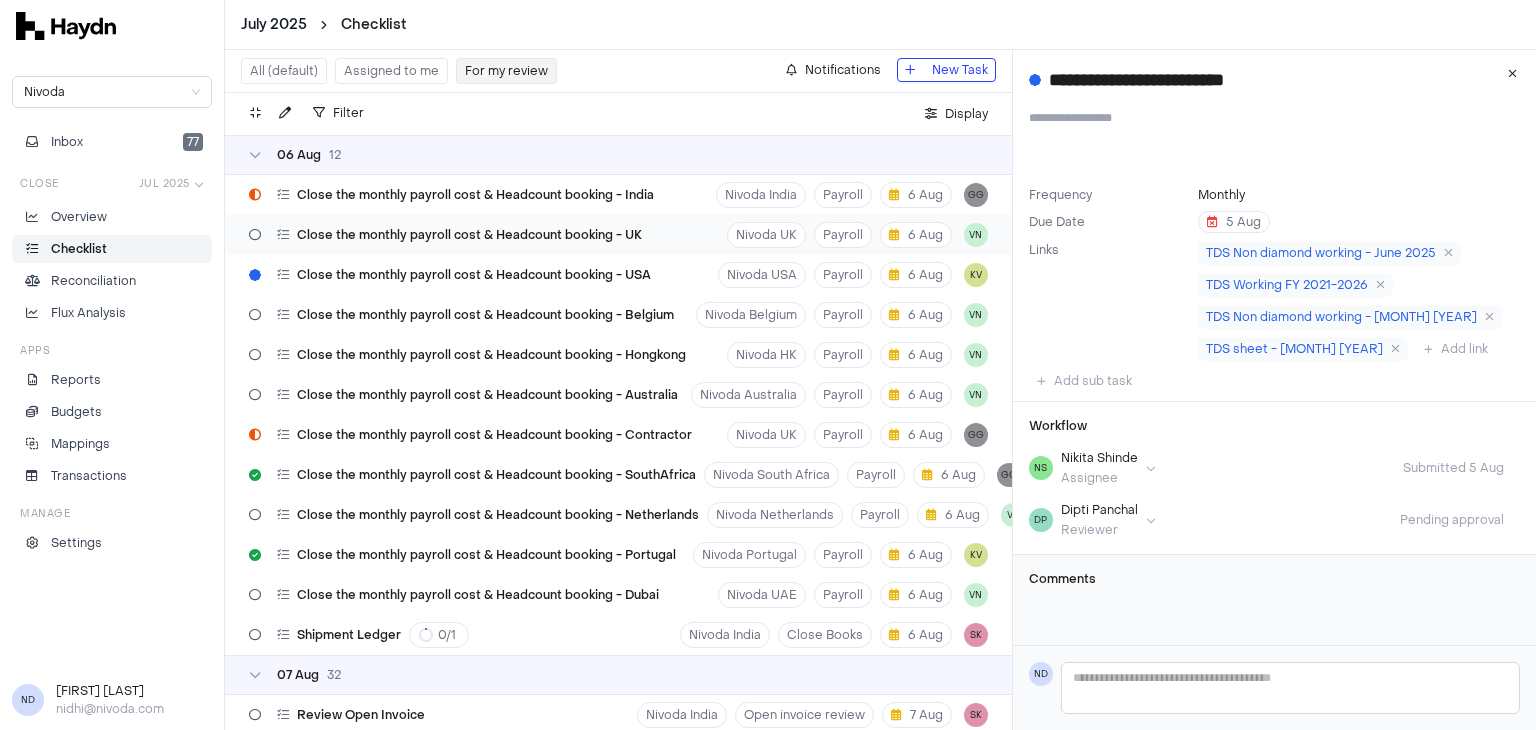 scroll, scrollTop: 2300, scrollLeft: 0, axis: vertical 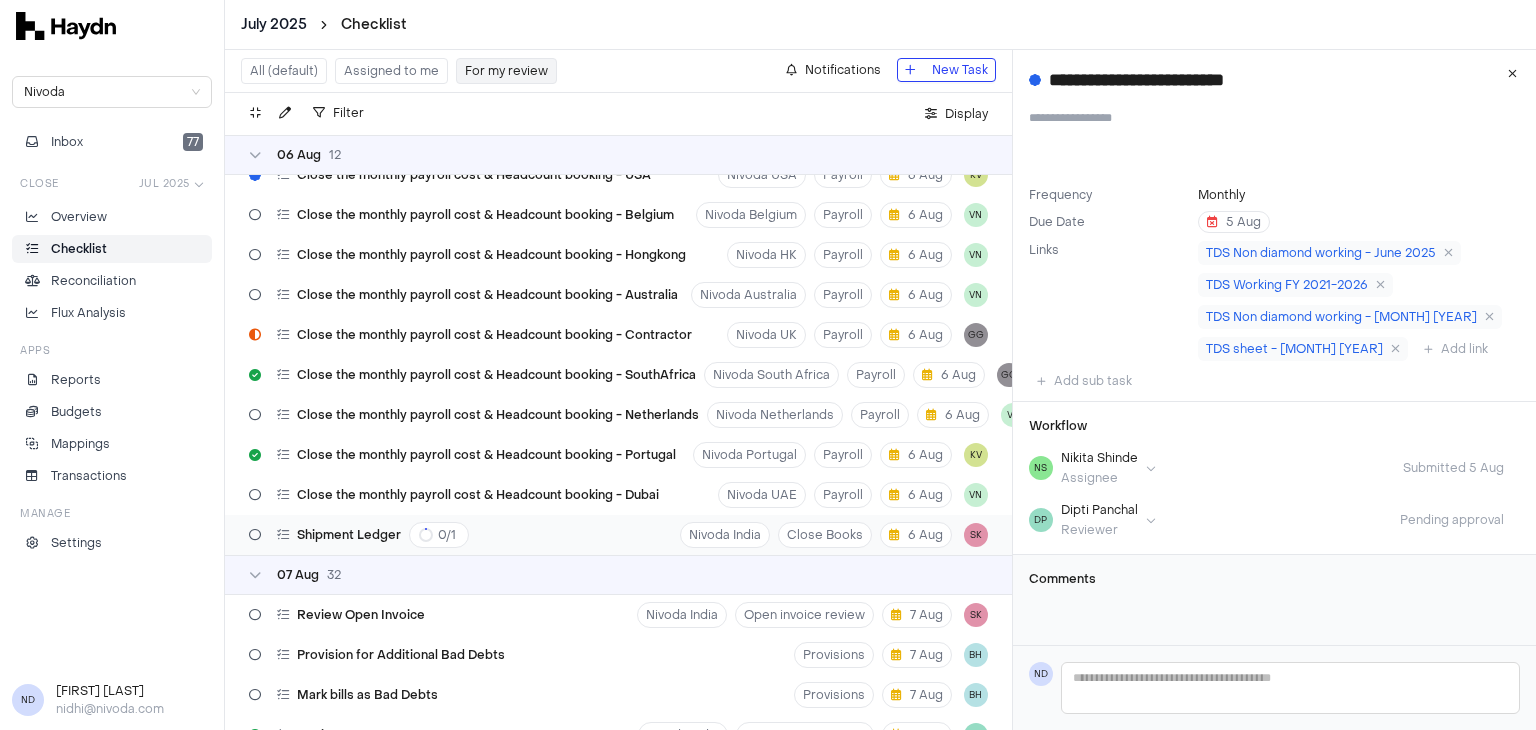 click on "Shipment Ledger" at bounding box center (349, 535) 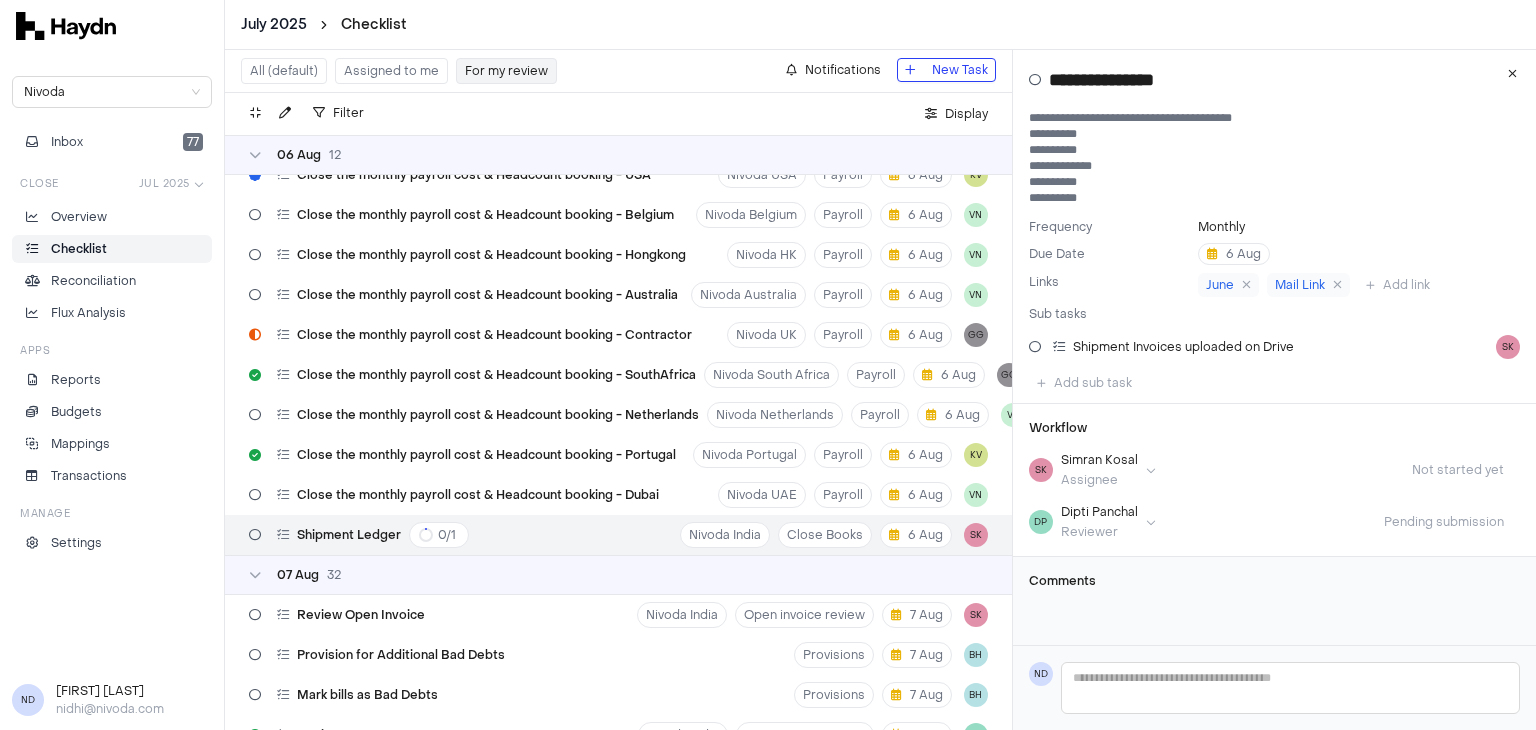 type 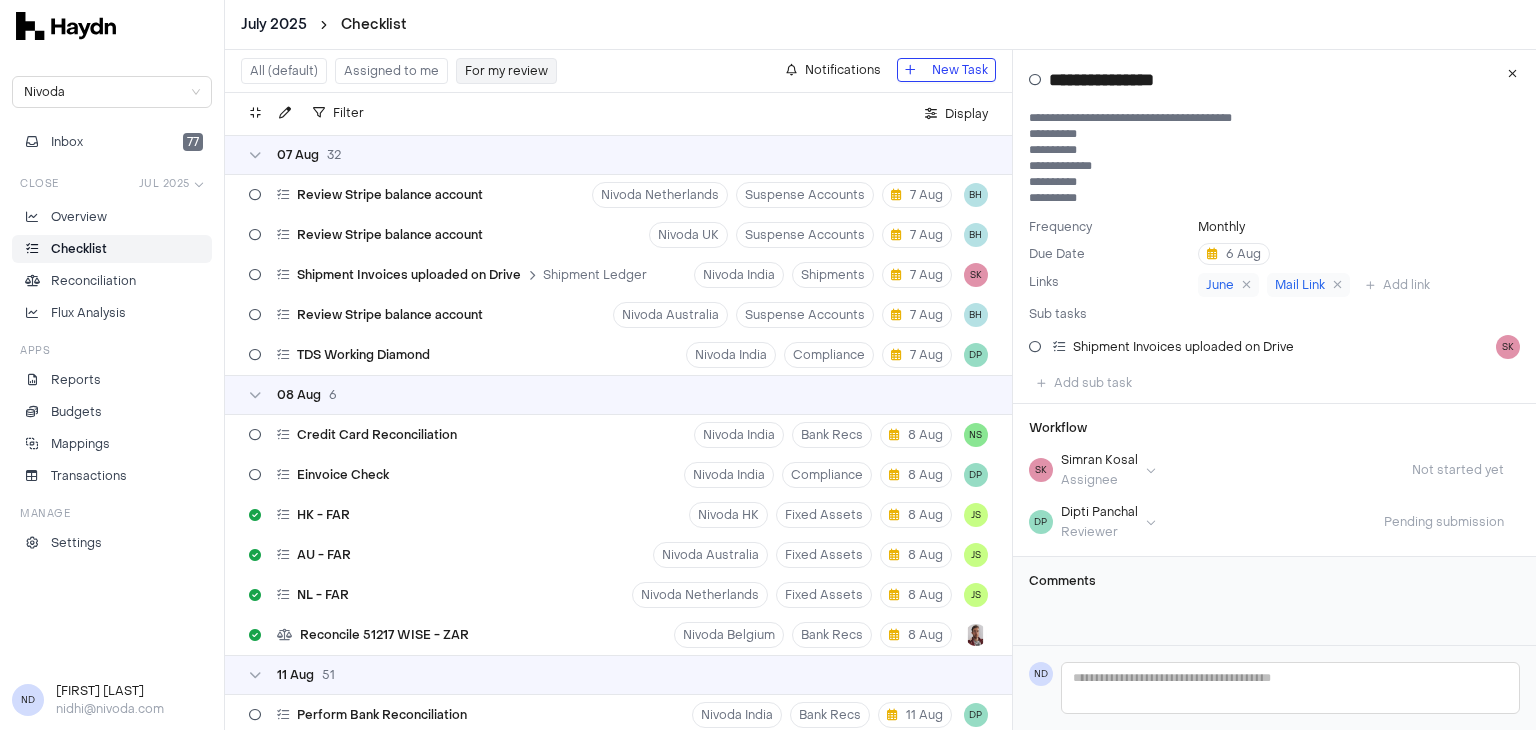 scroll, scrollTop: 4000, scrollLeft: 0, axis: vertical 